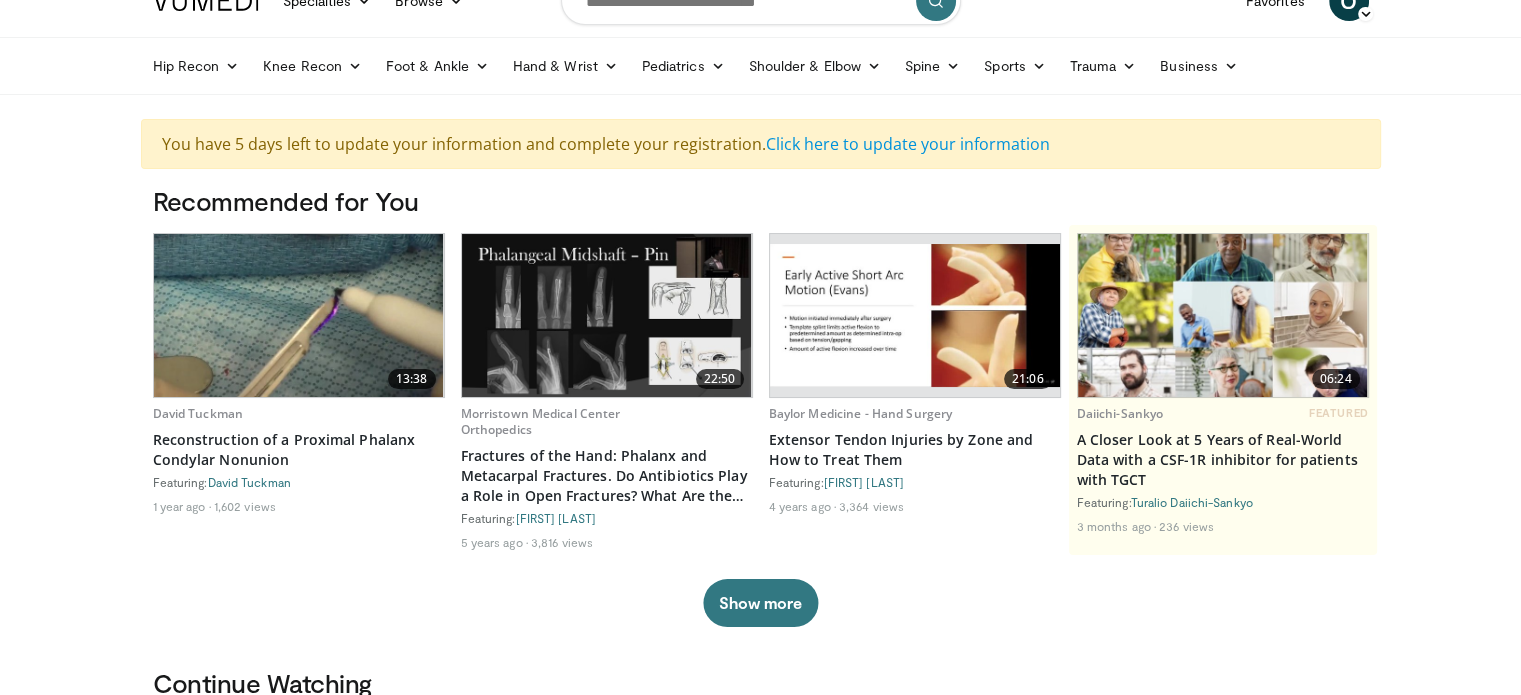 scroll, scrollTop: 0, scrollLeft: 0, axis: both 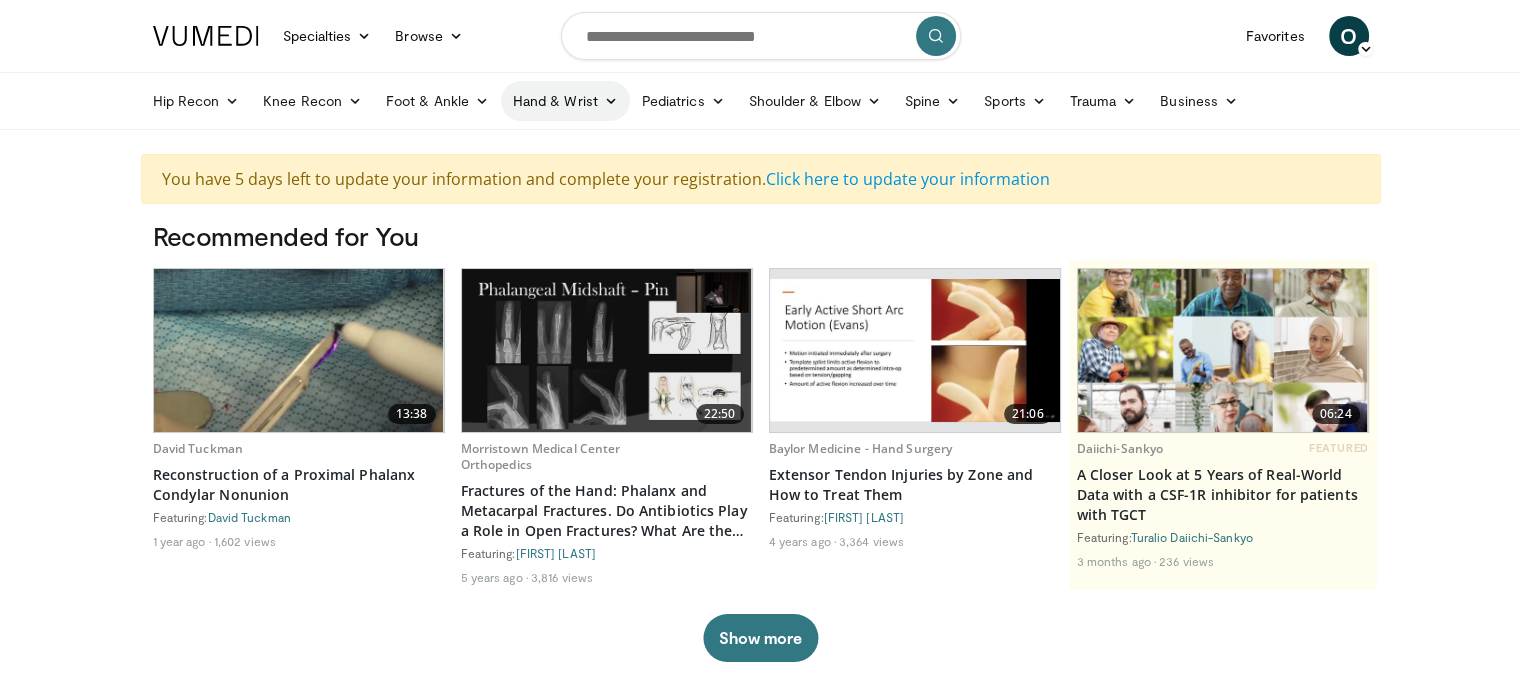 click on "Hand & Wrist" at bounding box center [565, 101] 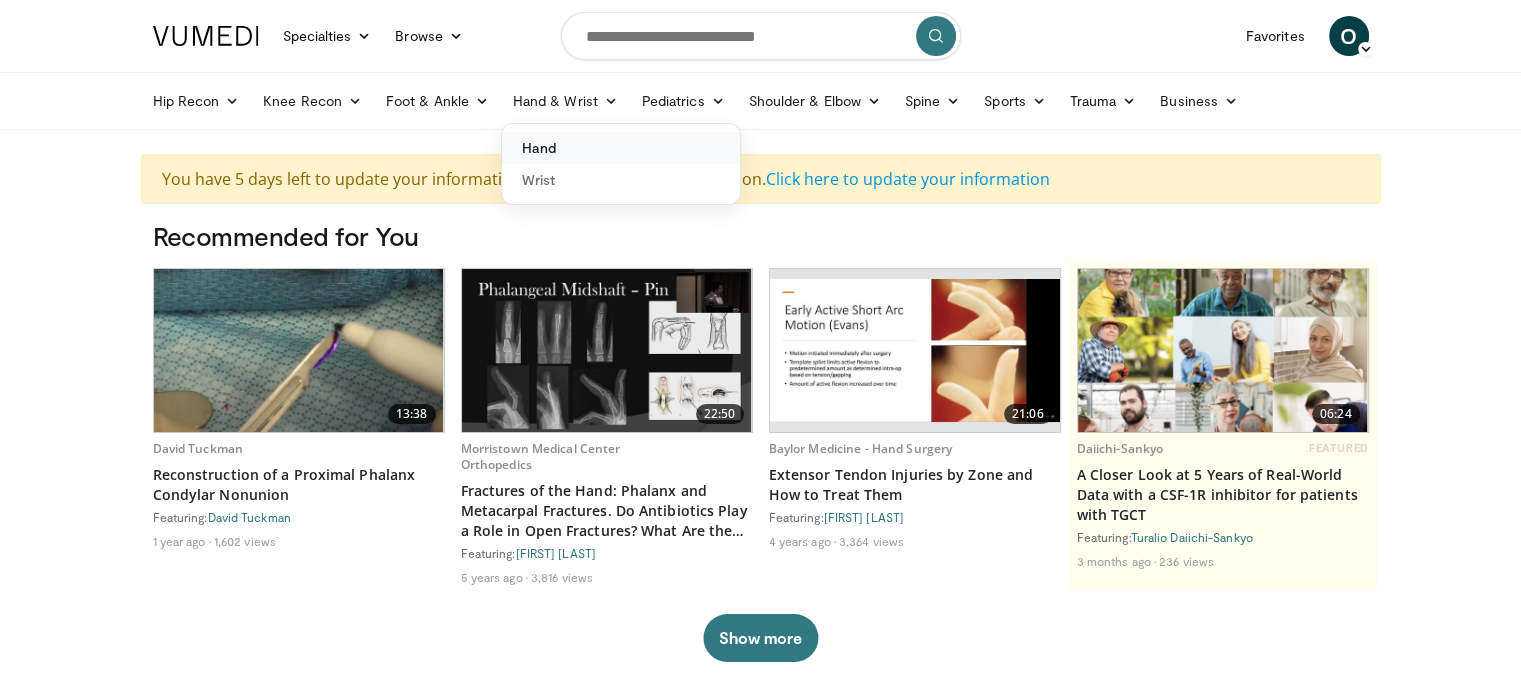 click on "Hand" at bounding box center [621, 148] 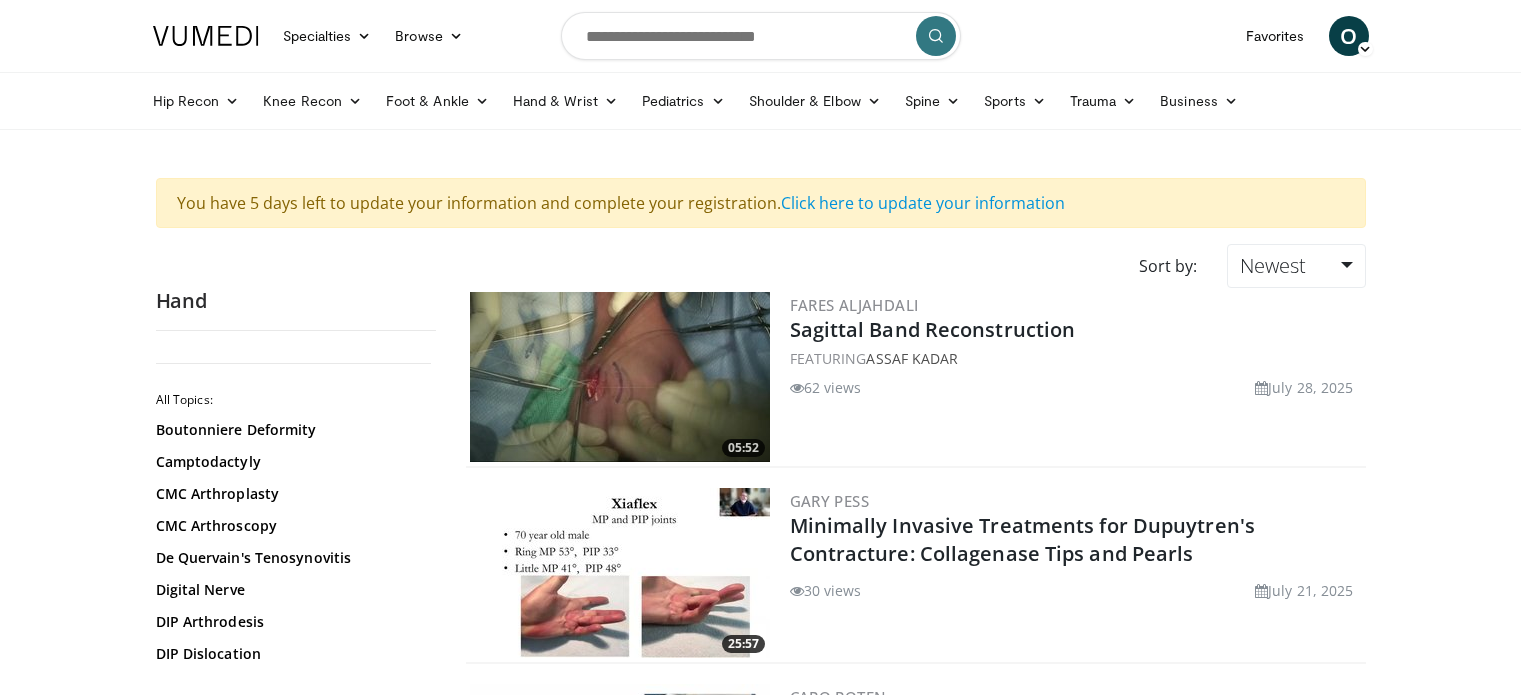 scroll, scrollTop: 0, scrollLeft: 0, axis: both 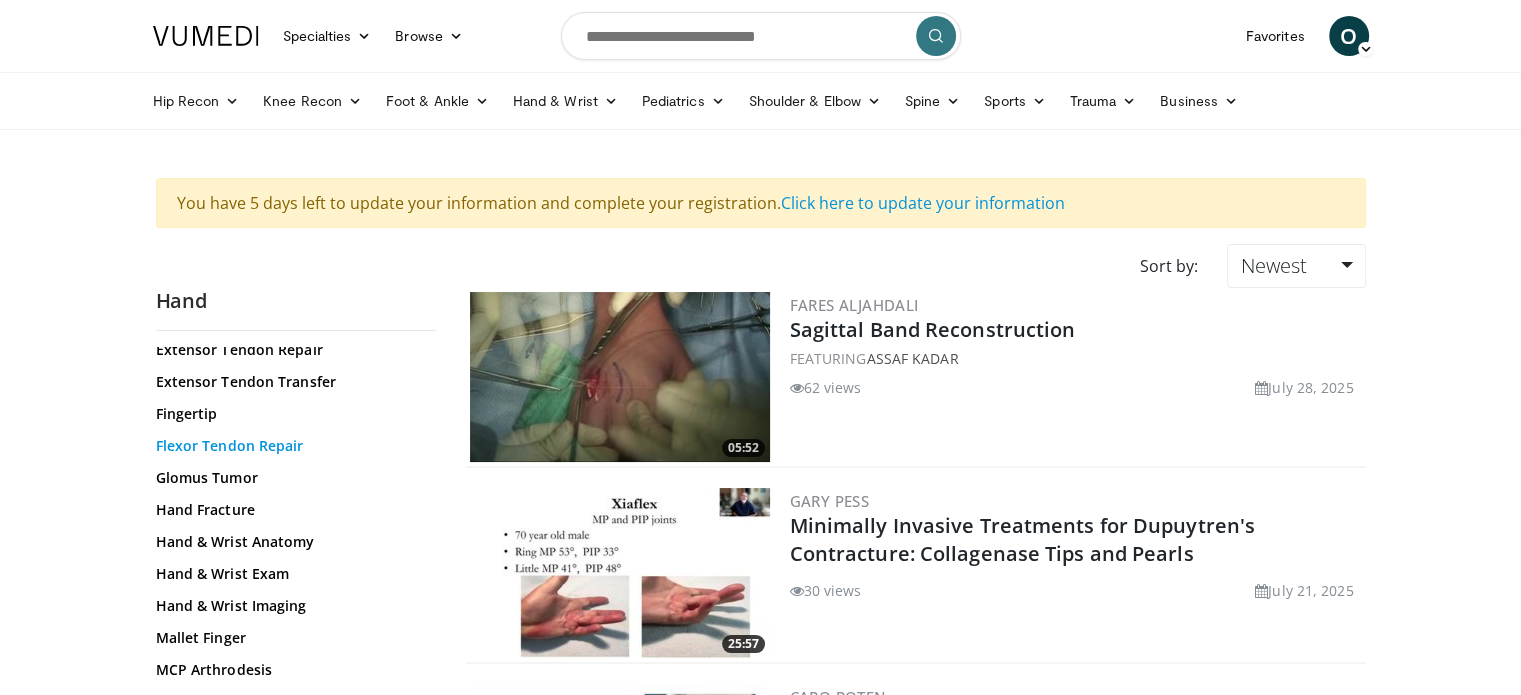 click on "Flexor Tendon Repair" at bounding box center [291, 446] 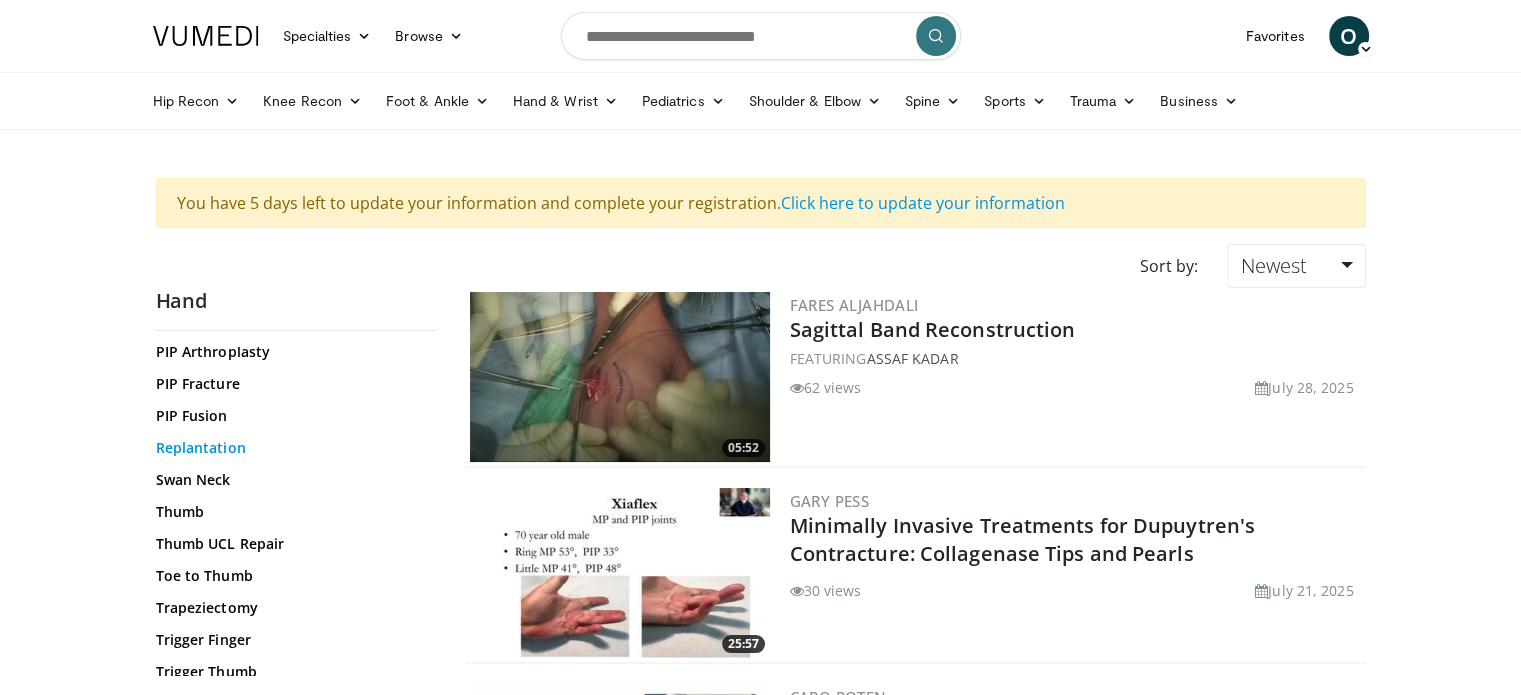 scroll, scrollTop: 979, scrollLeft: 0, axis: vertical 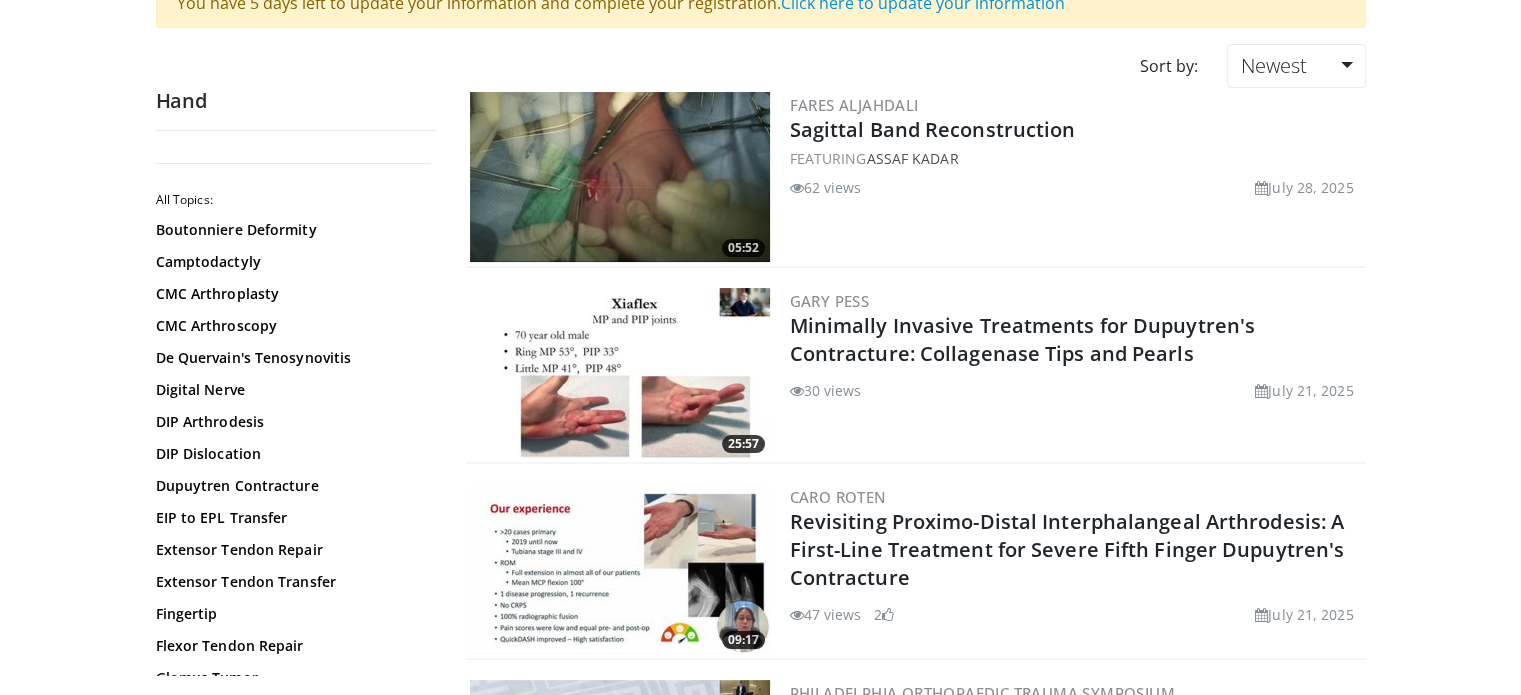 click on "All Topics:
Boutonniere Deformity
Camptodactyly
CMC Arthroplasty
CMC Arthroscopy
De Quervain's Tenosynovitis
Digital Nerve
DIP Arthrodesis
DIP Dislocation
Dupuytren Contracture
EIP to EPL Transfer
Extensor Tendon Repair
Extensor Tendon Transfer
Fingertip
Flexor Tendon Repair
Glomus Tumor
Hand Fracture
Hand & Wrist Anatomy
Hand & Wrist Exam
Hand & Wrist Imaging
Mallet Finger
MCP Arthrodesis
MCP Arthroplasty
Median Nerve Palsy
Metacarpal Fracture Pediatric Hand" at bounding box center (296, 801) 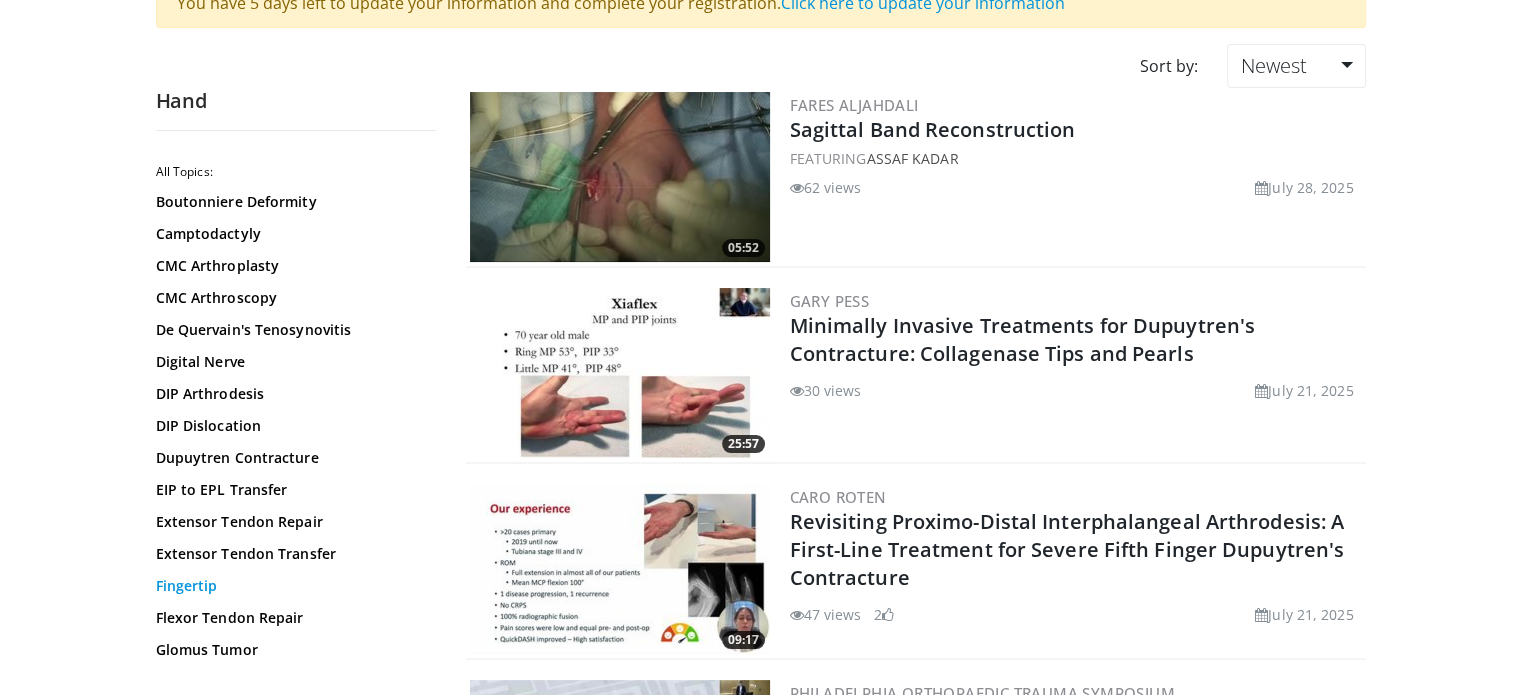 scroll, scrollTop: 0, scrollLeft: 0, axis: both 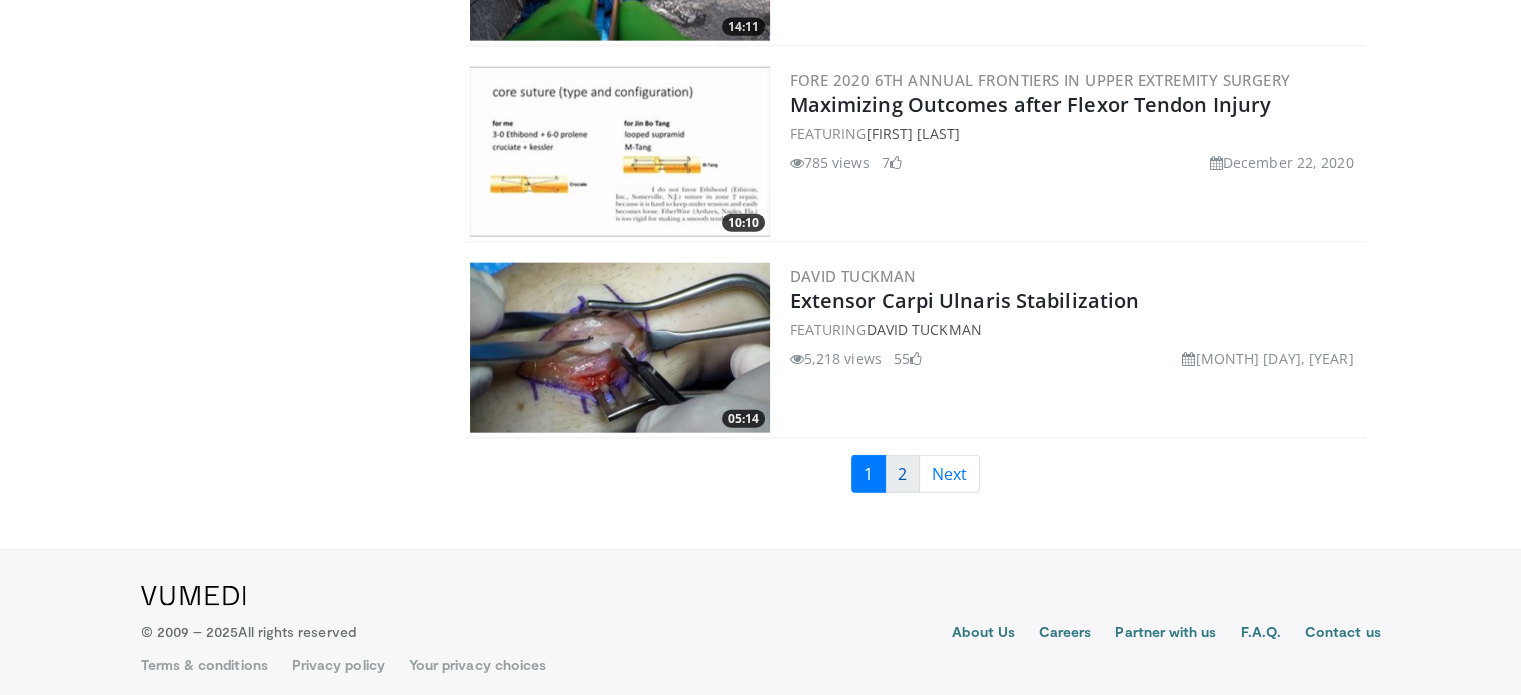 click on "2" at bounding box center [902, 474] 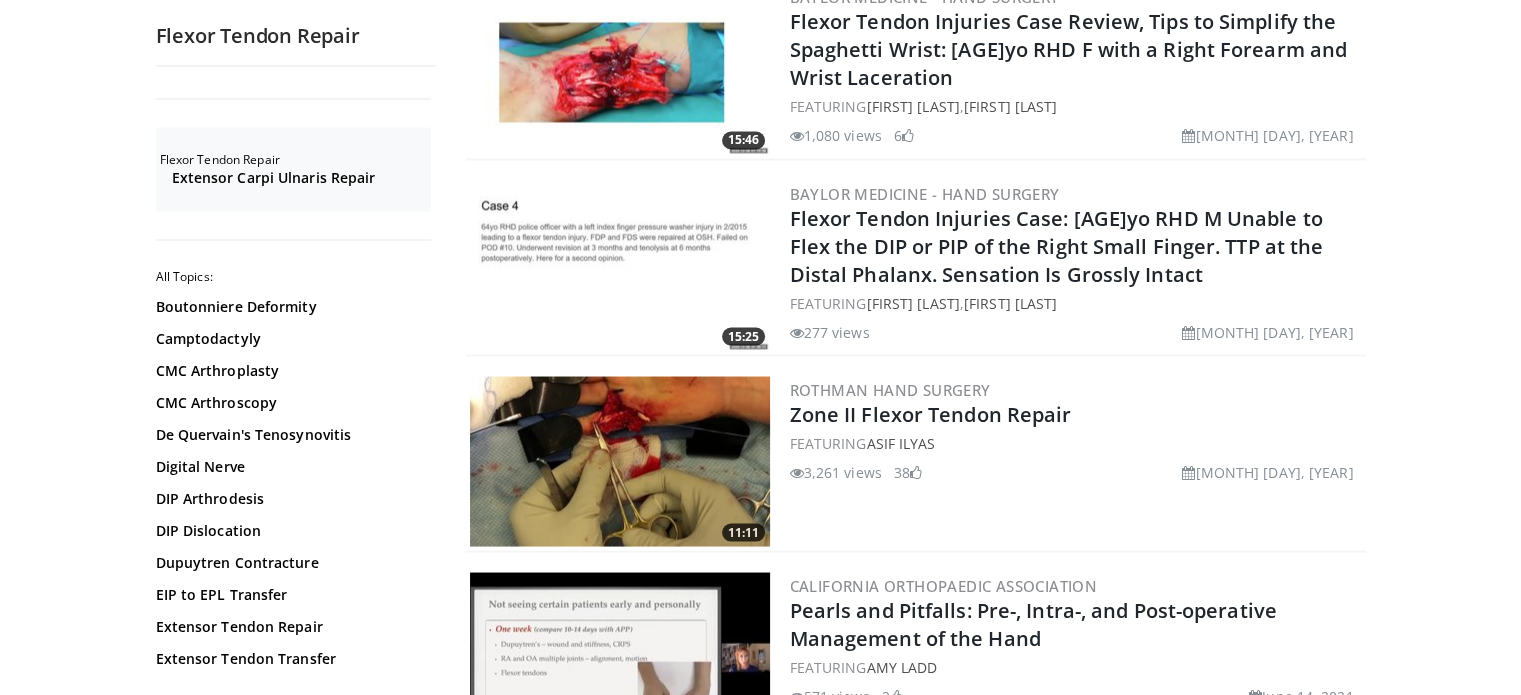 scroll, scrollTop: 3633, scrollLeft: 0, axis: vertical 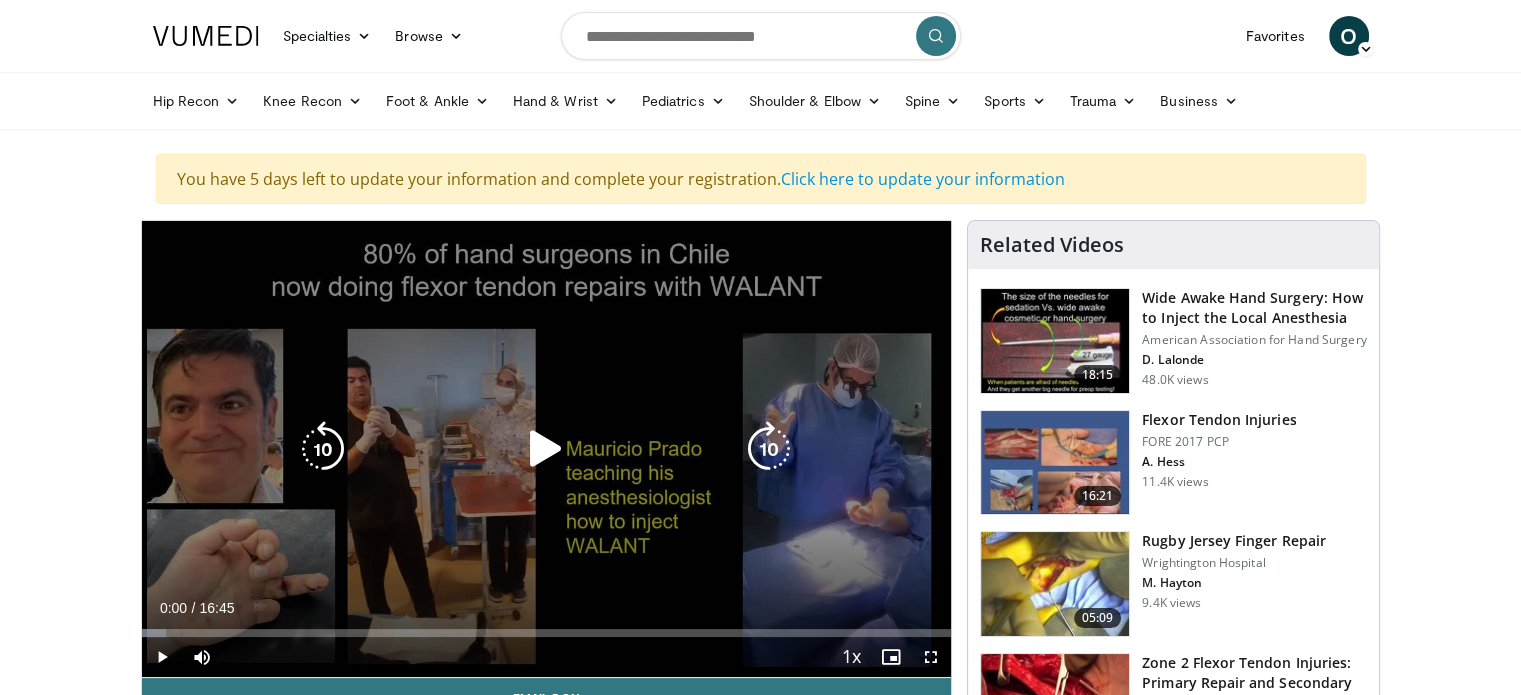 click at bounding box center (546, 449) 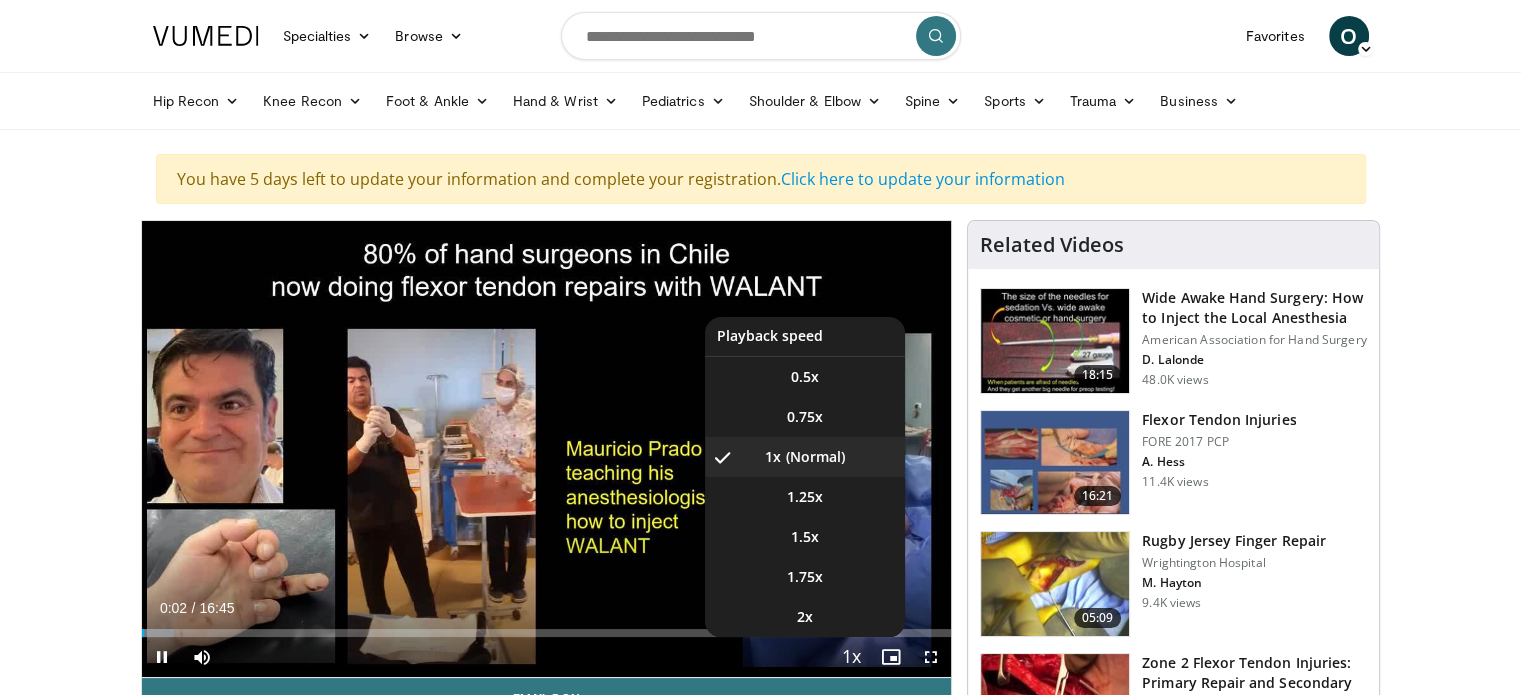 click at bounding box center [851, 658] 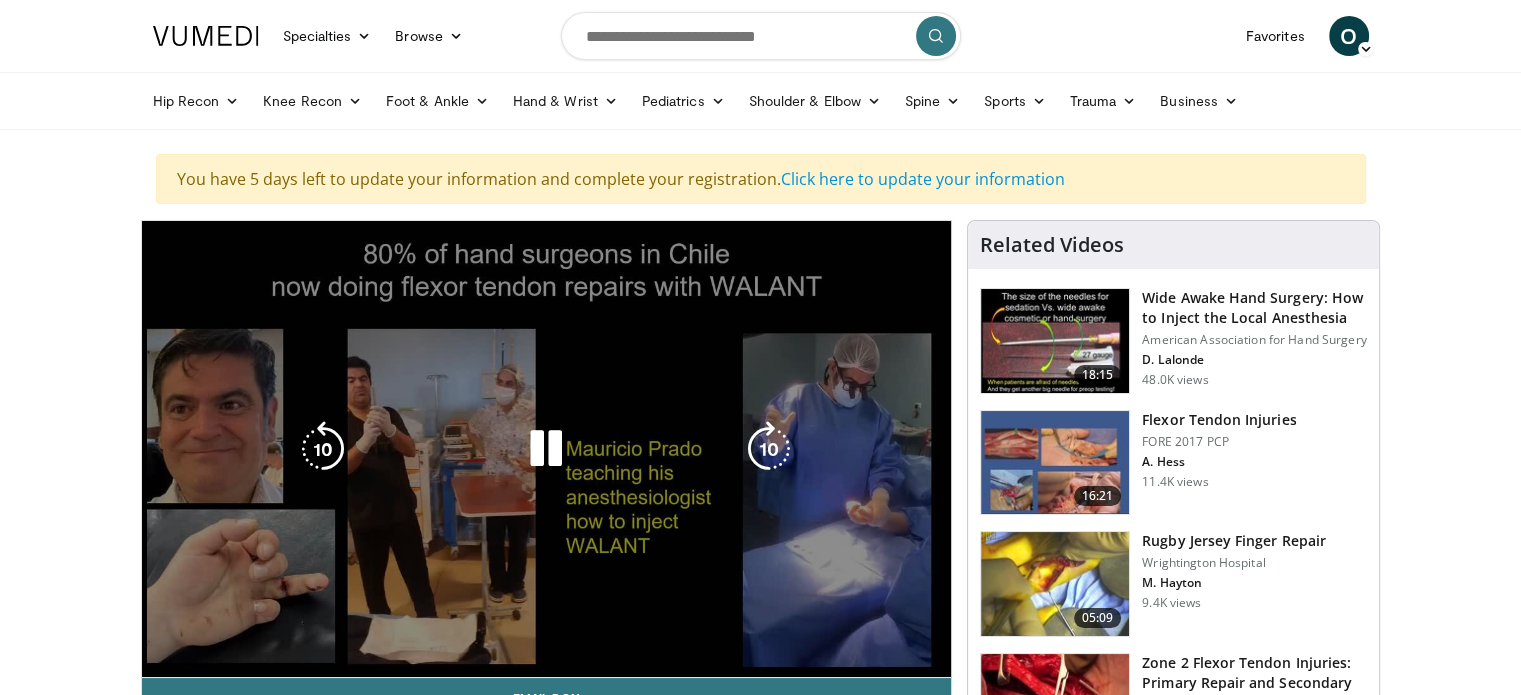 click at bounding box center (851, 658) 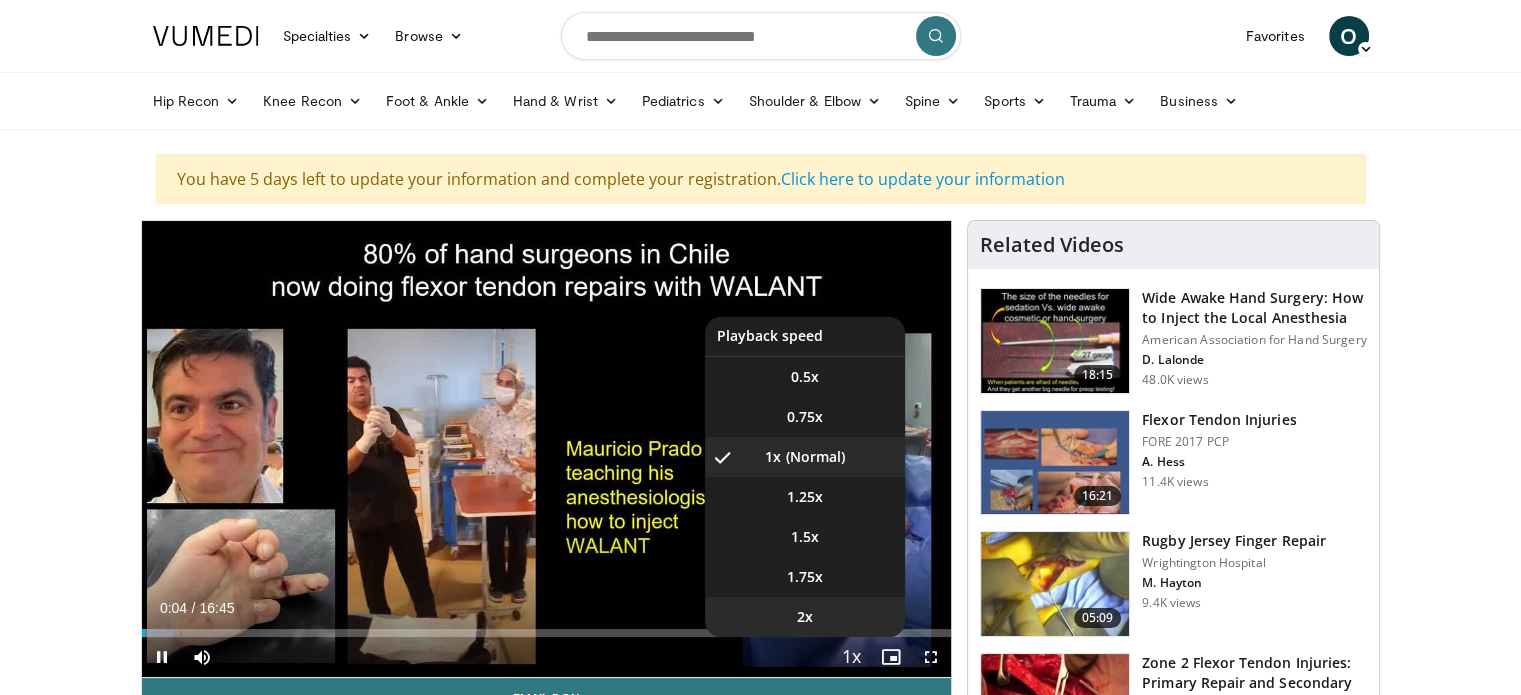 click on "2x" at bounding box center (805, 617) 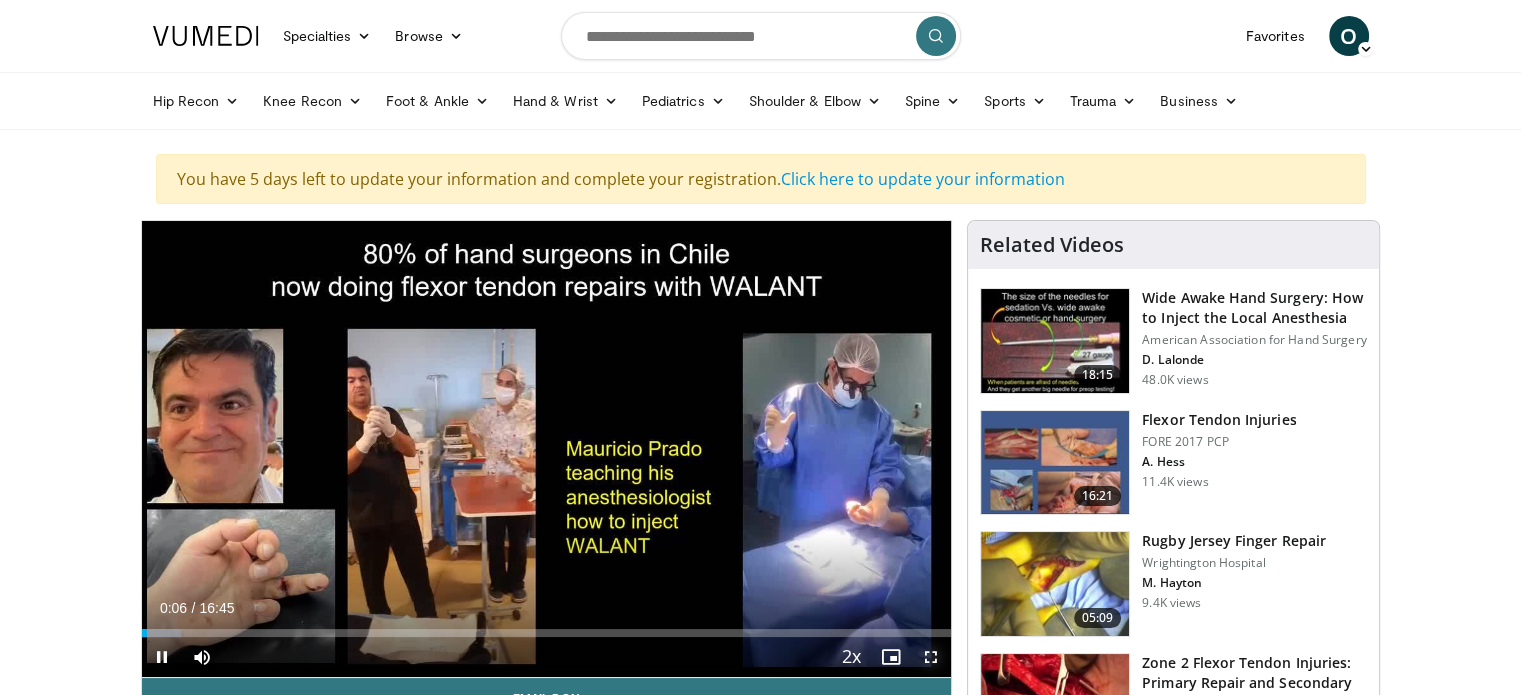 click at bounding box center (931, 657) 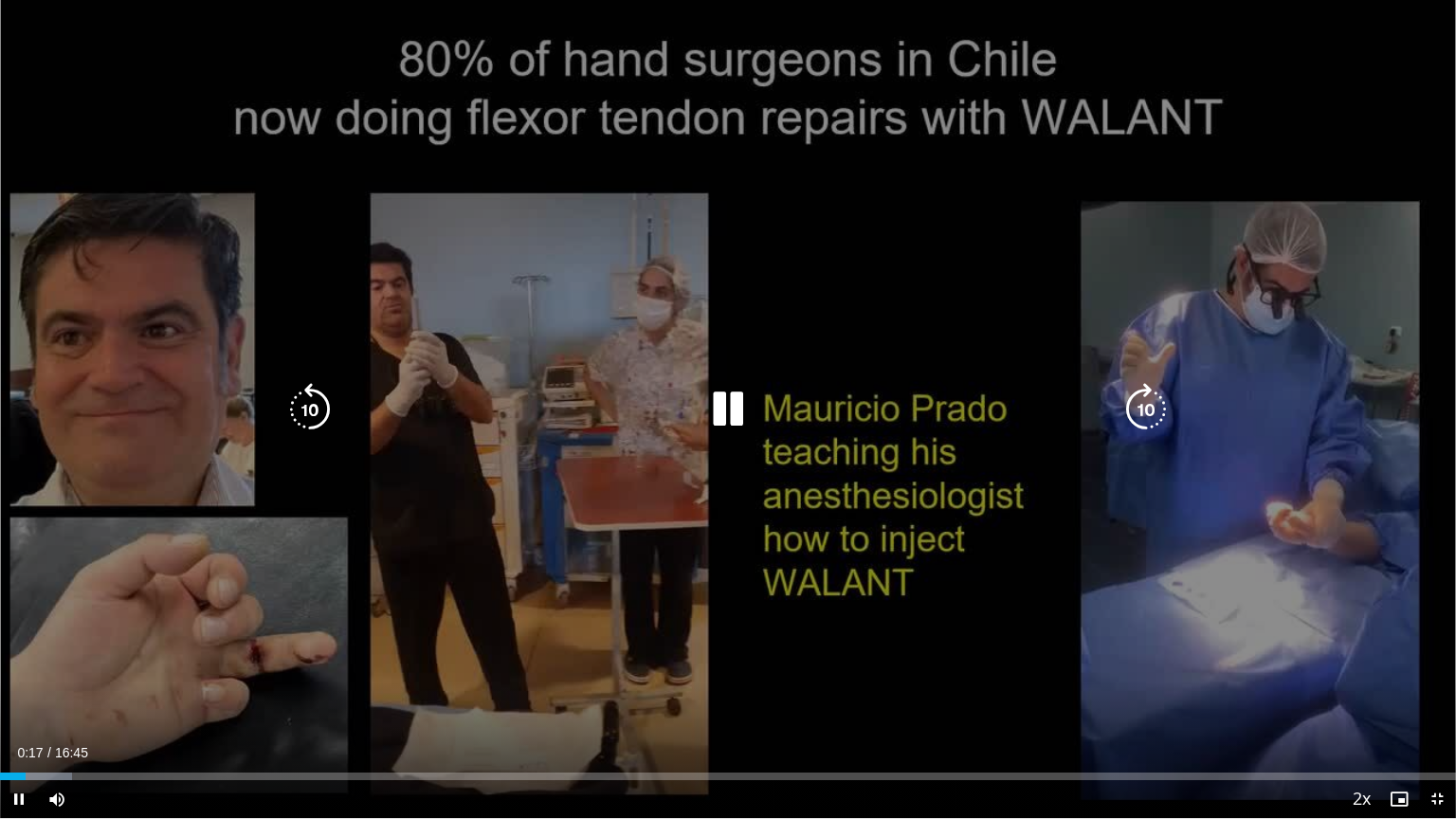 click at bounding box center [1146, 410] 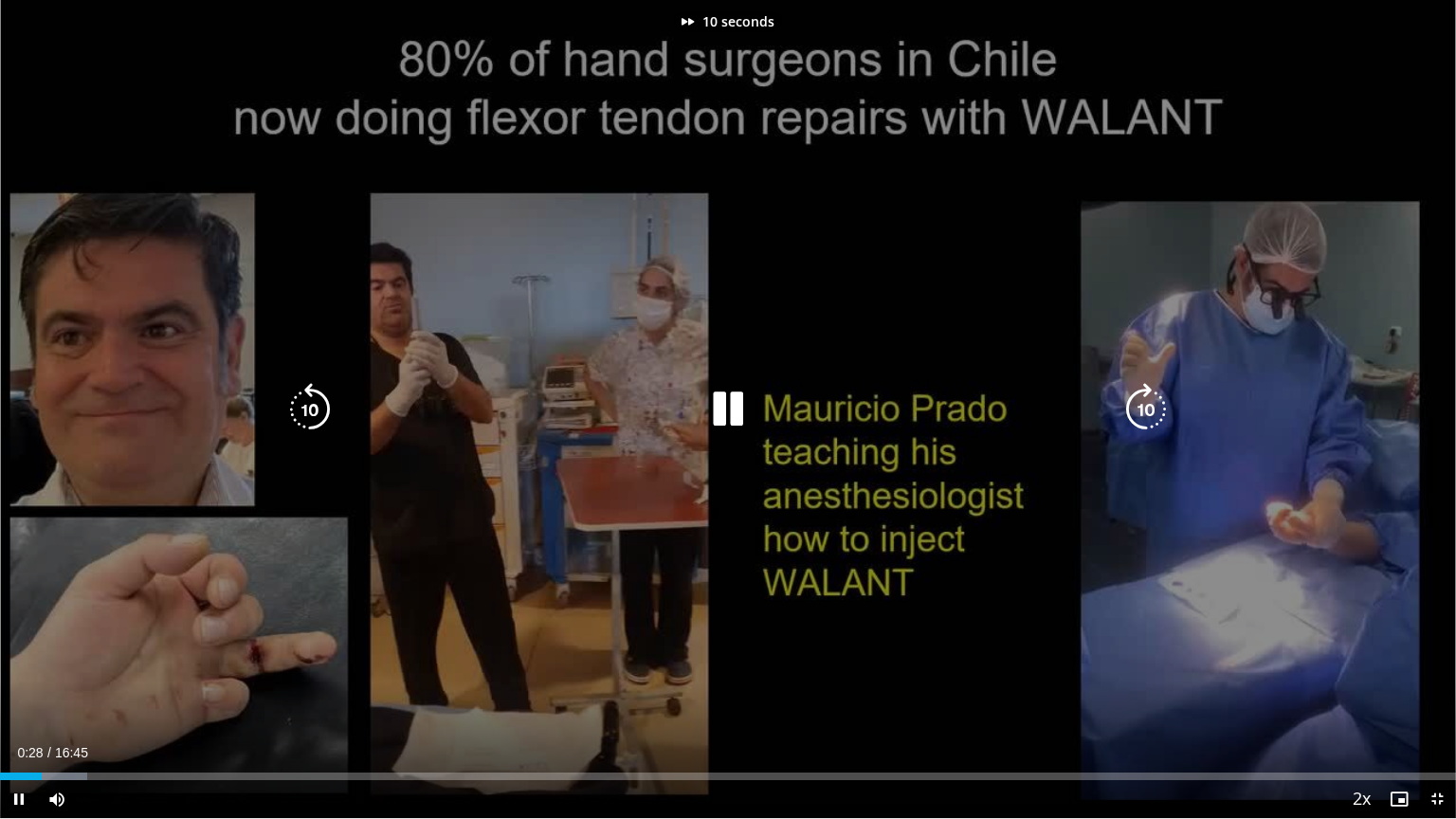 click at bounding box center (1146, 410) 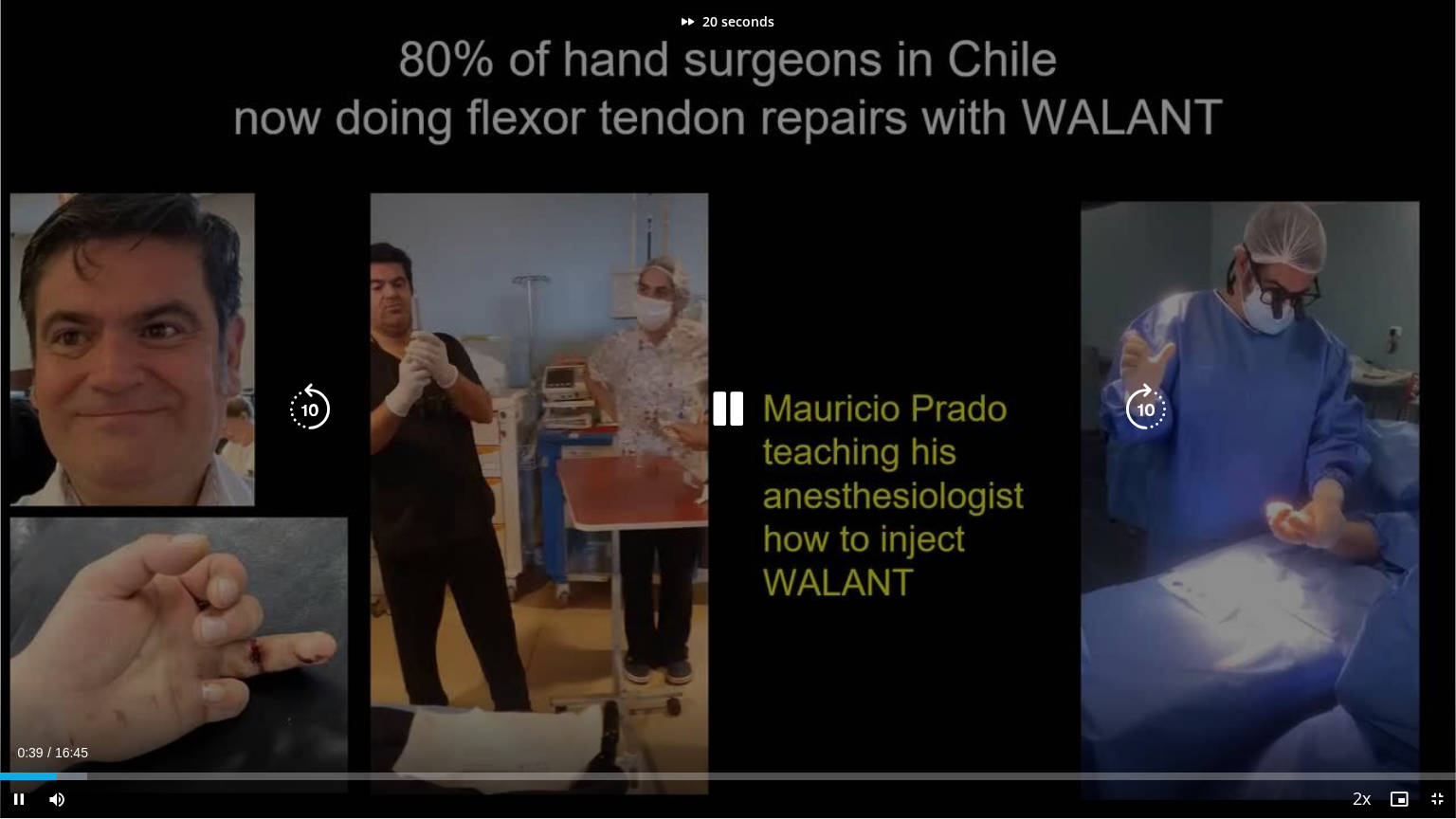 click at bounding box center [1146, 410] 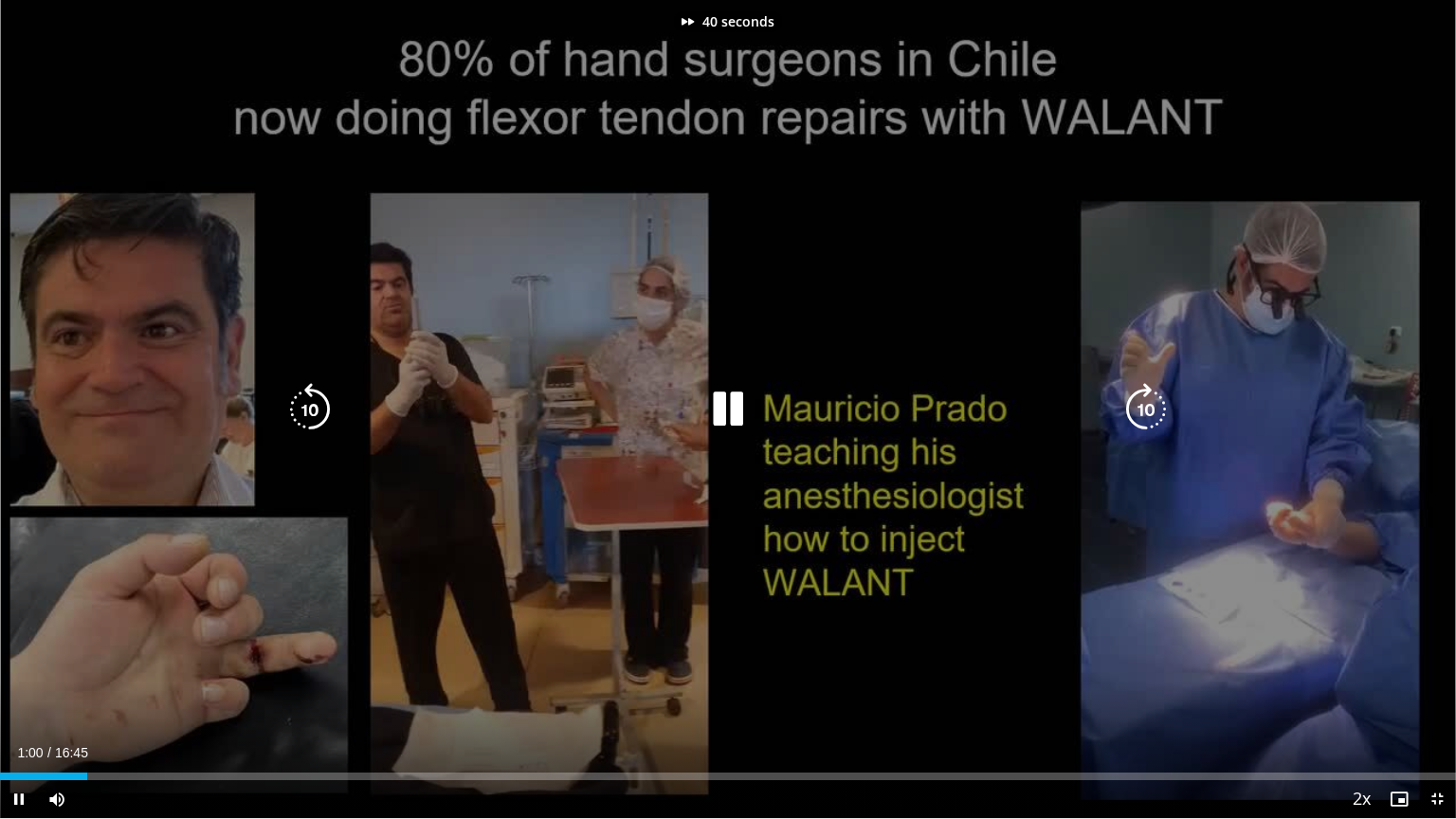 click at bounding box center [1146, 410] 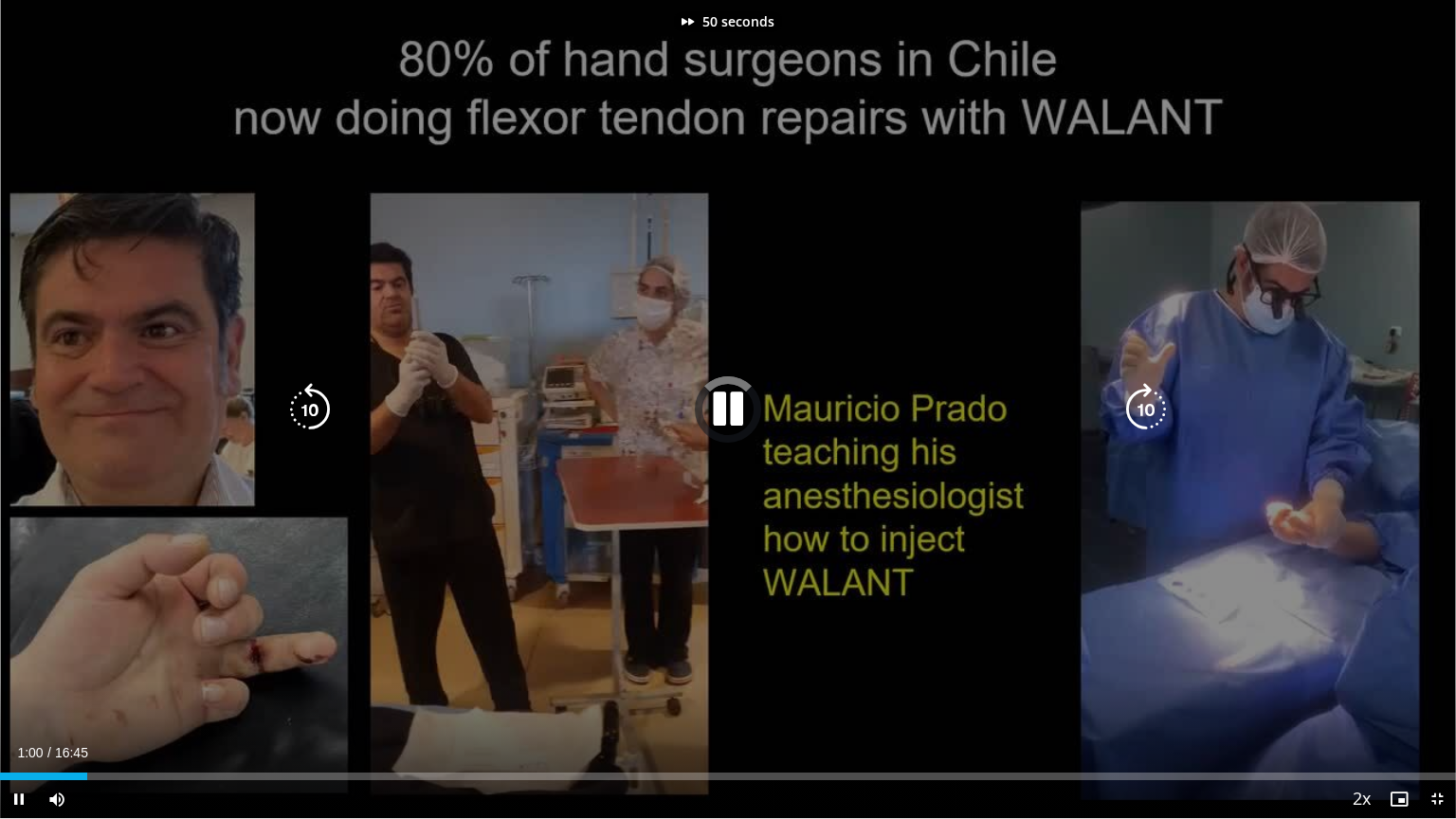 click at bounding box center [1146, 410] 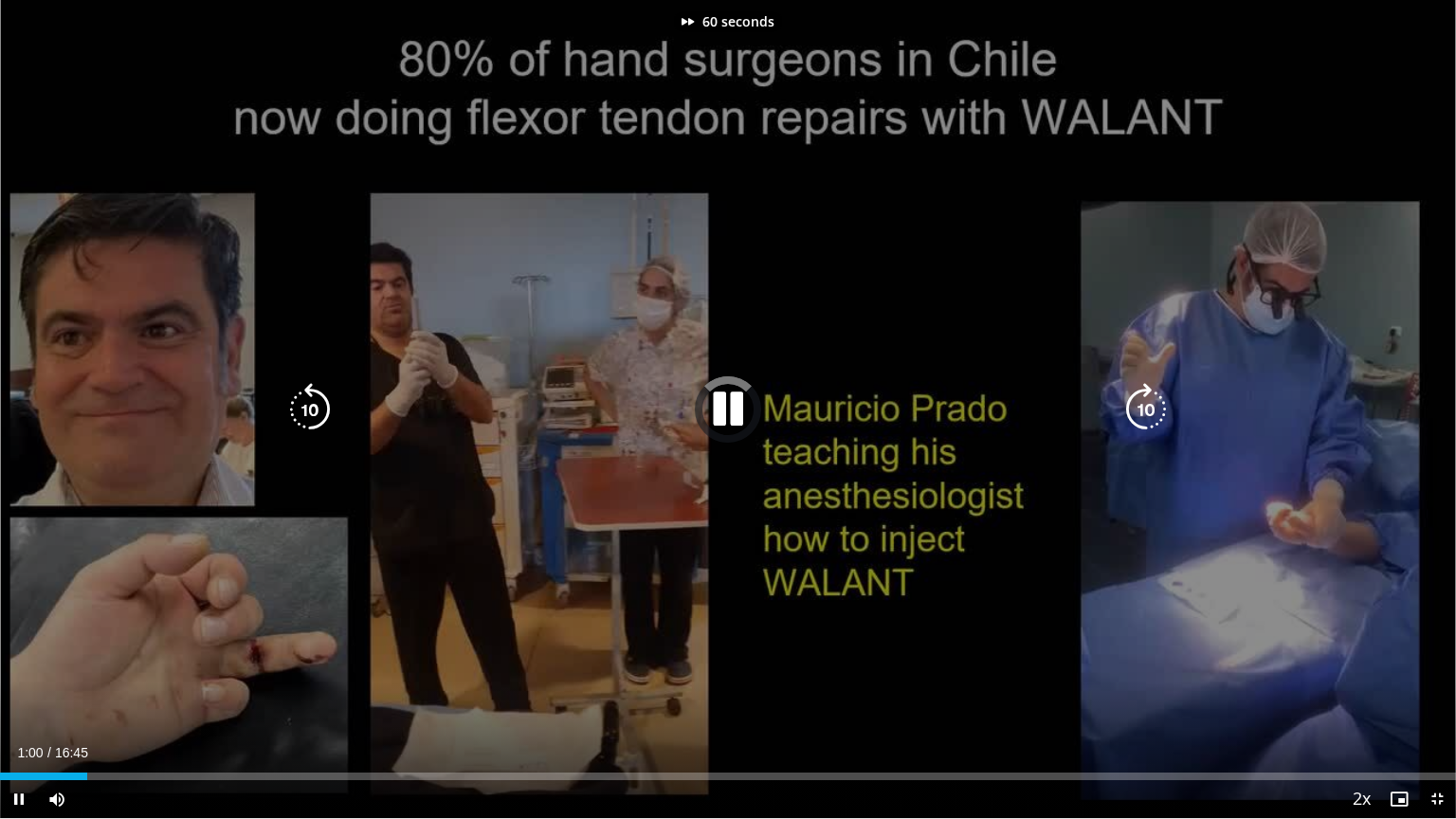 click at bounding box center [1146, 410] 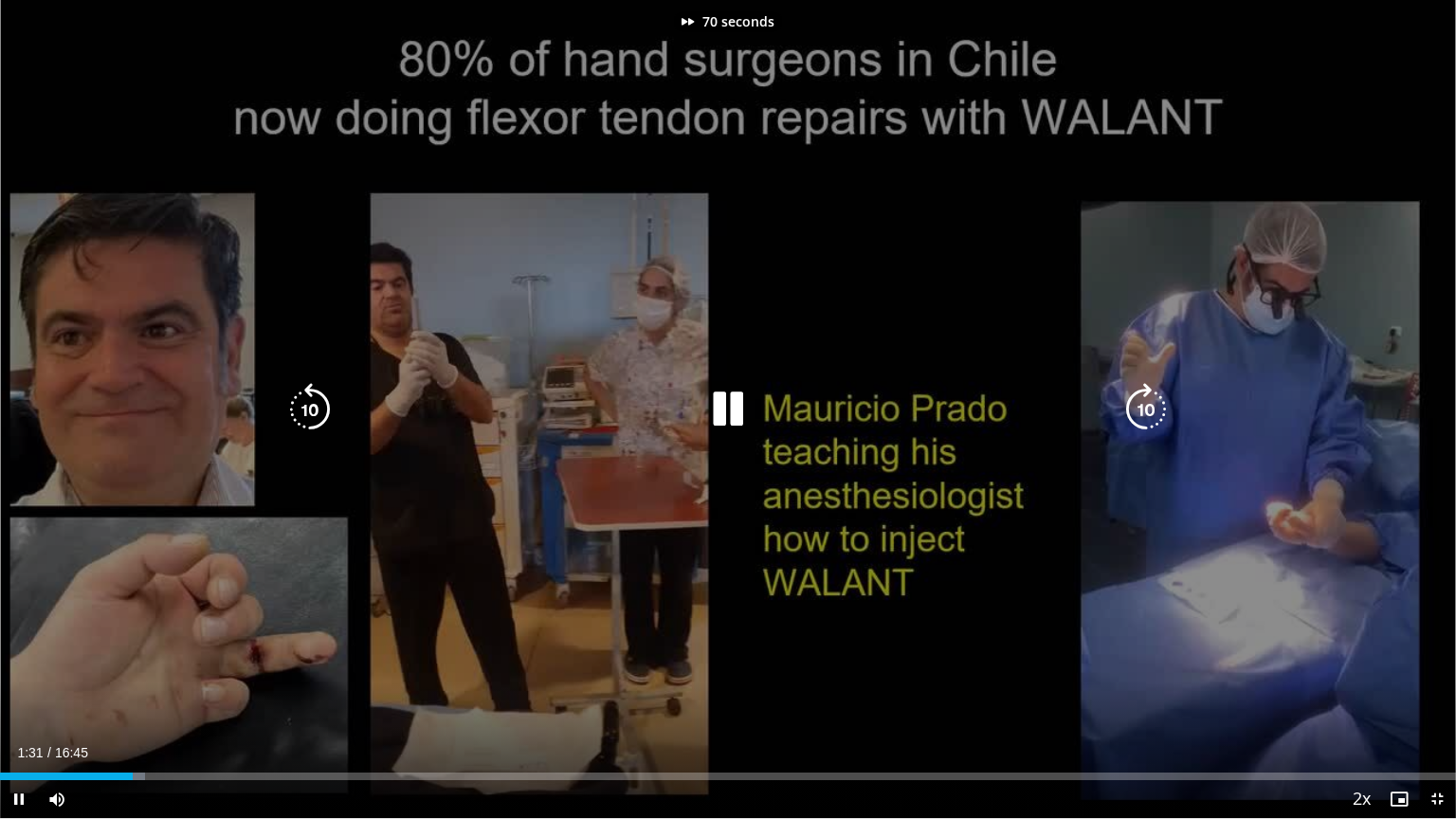 click at bounding box center (1146, 410) 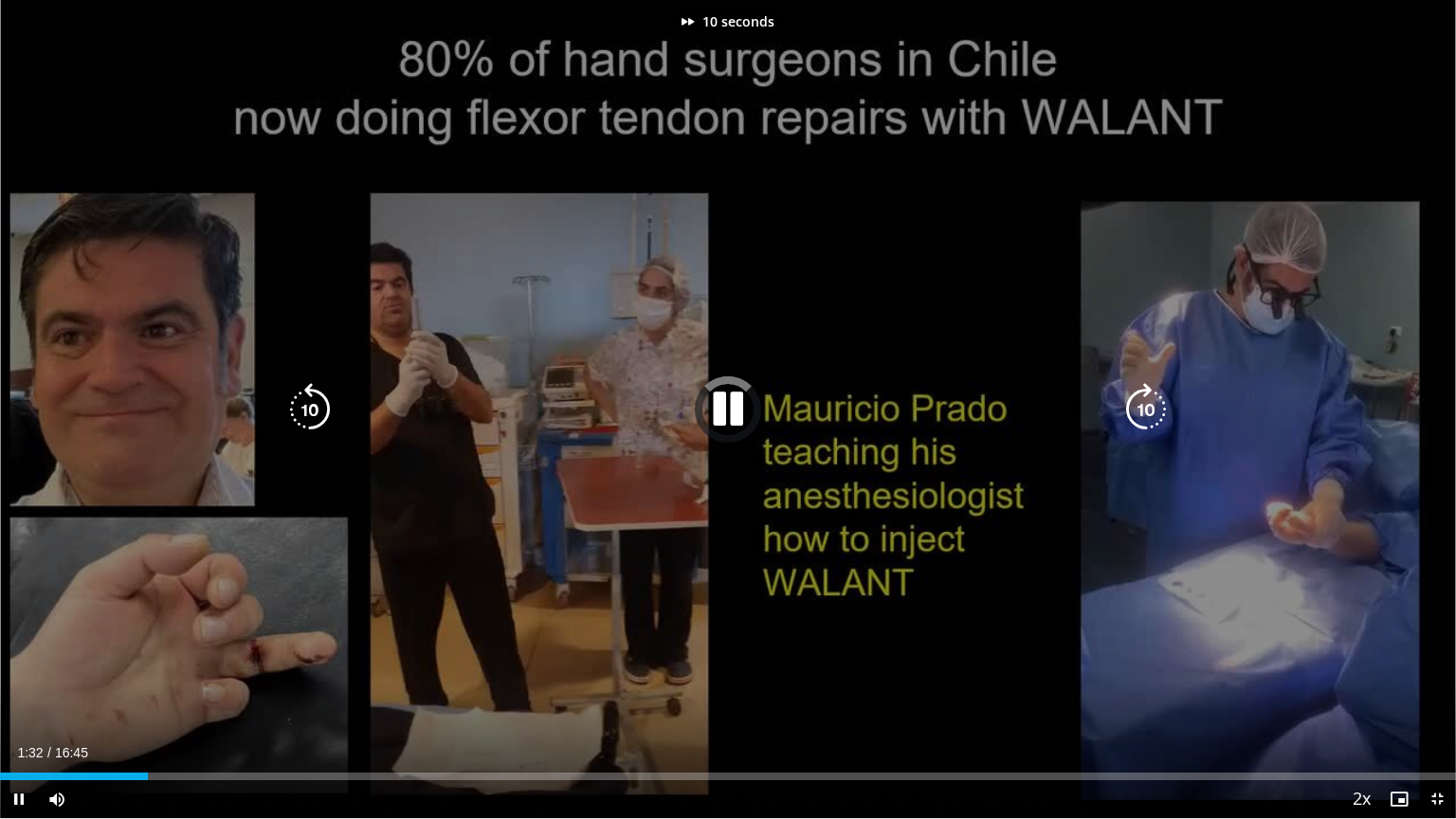 click at bounding box center (1146, 410) 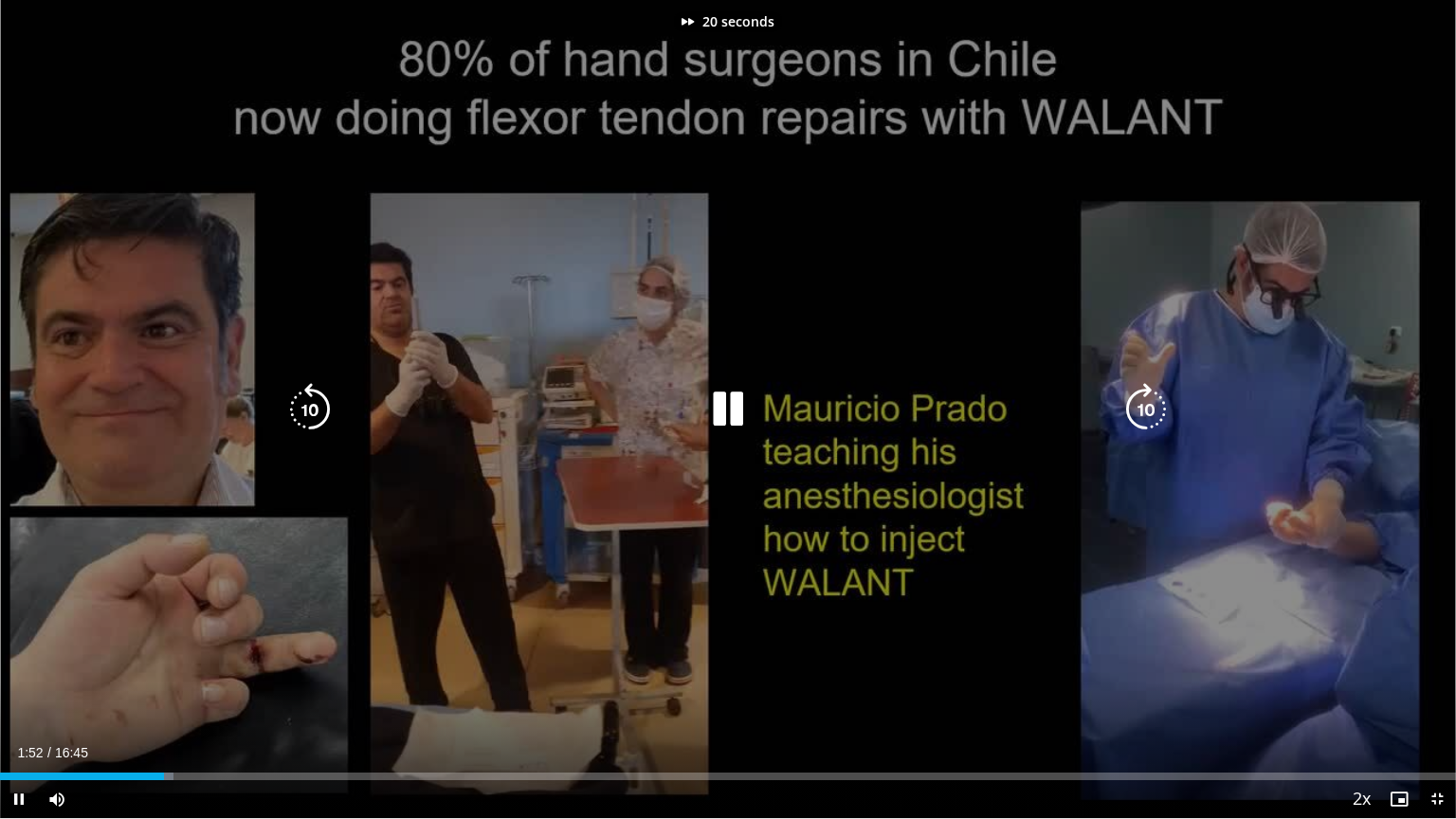 click at bounding box center (1146, 410) 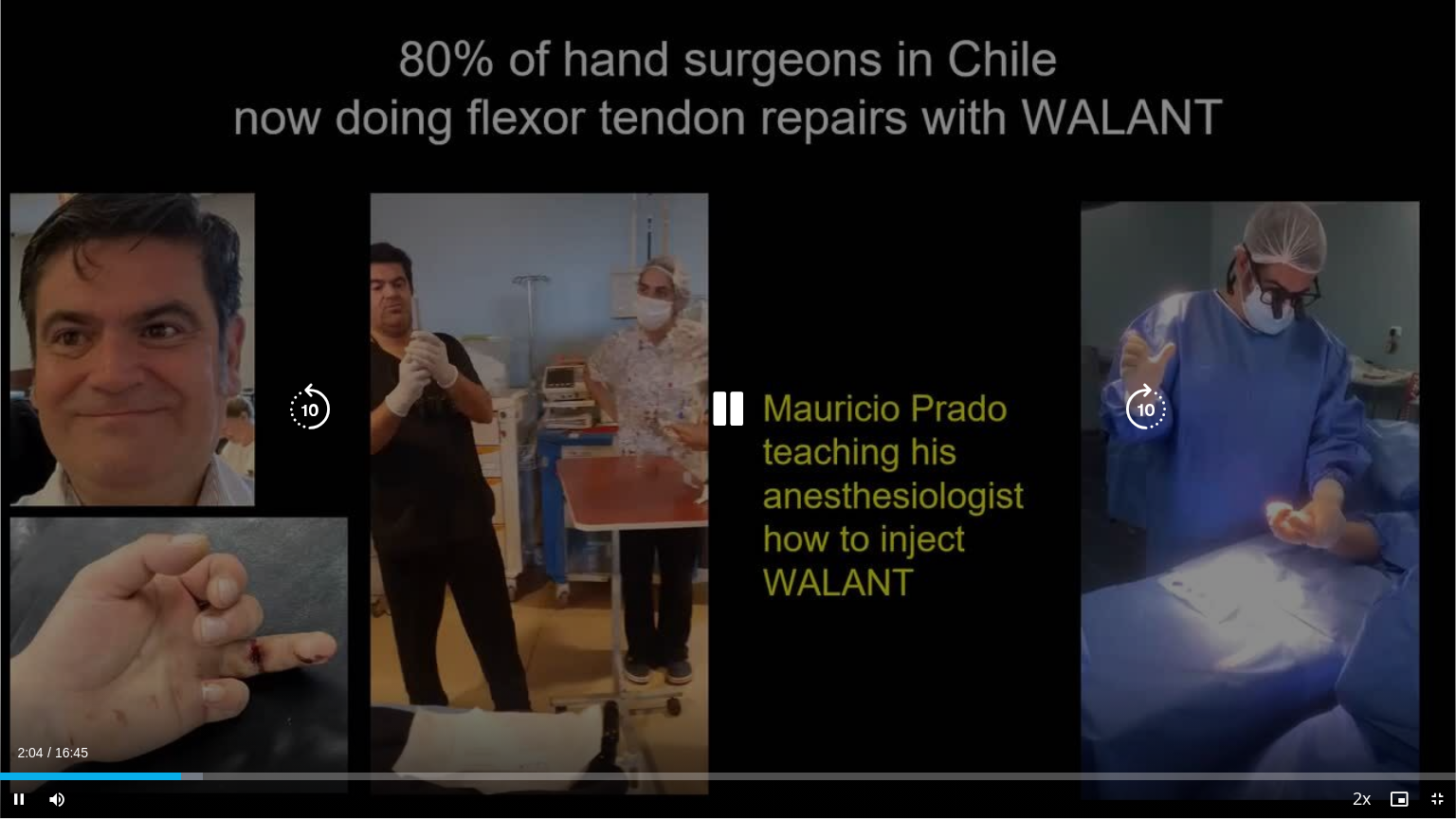 click at bounding box center [1146, 410] 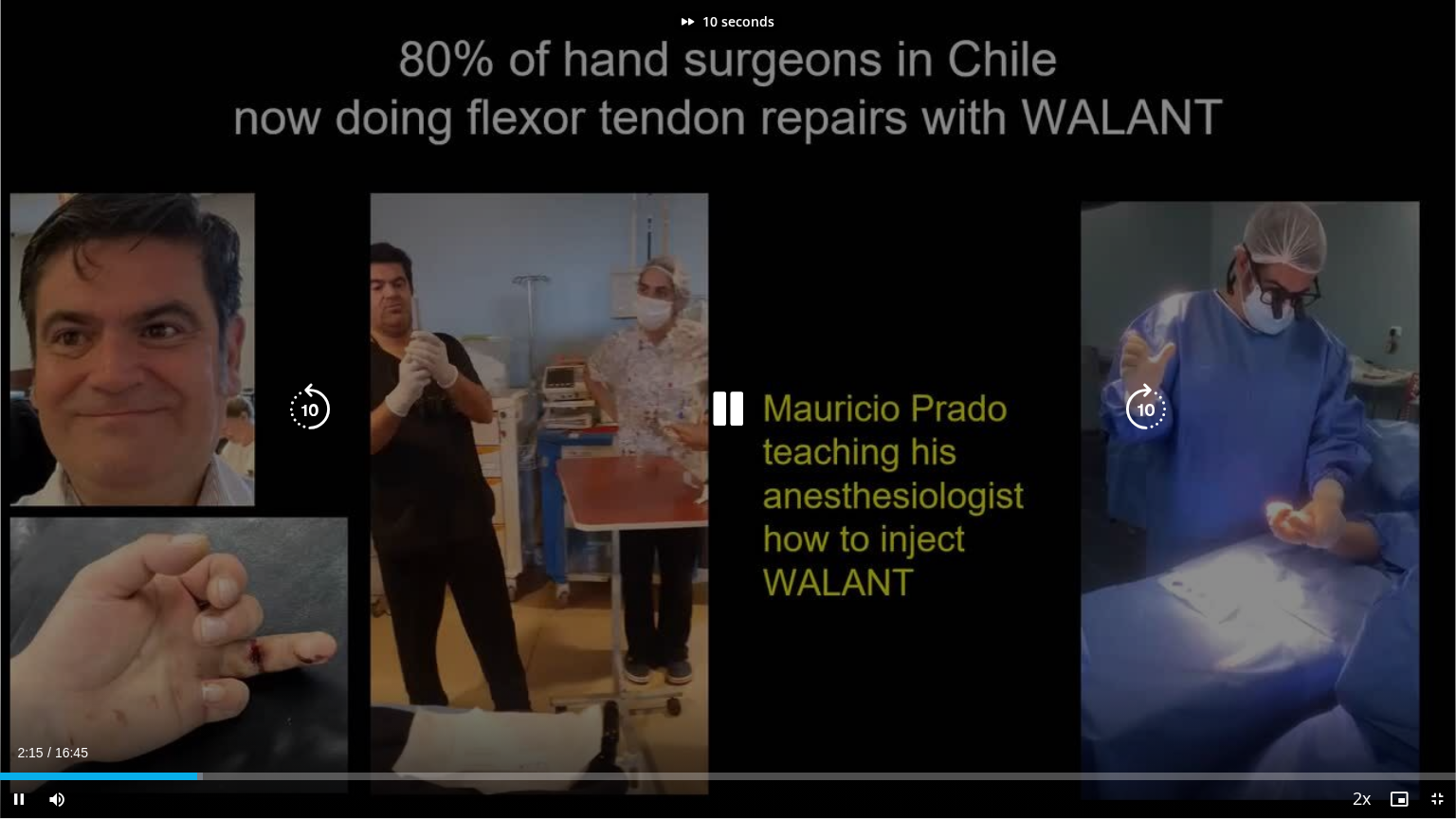 click at bounding box center (1146, 410) 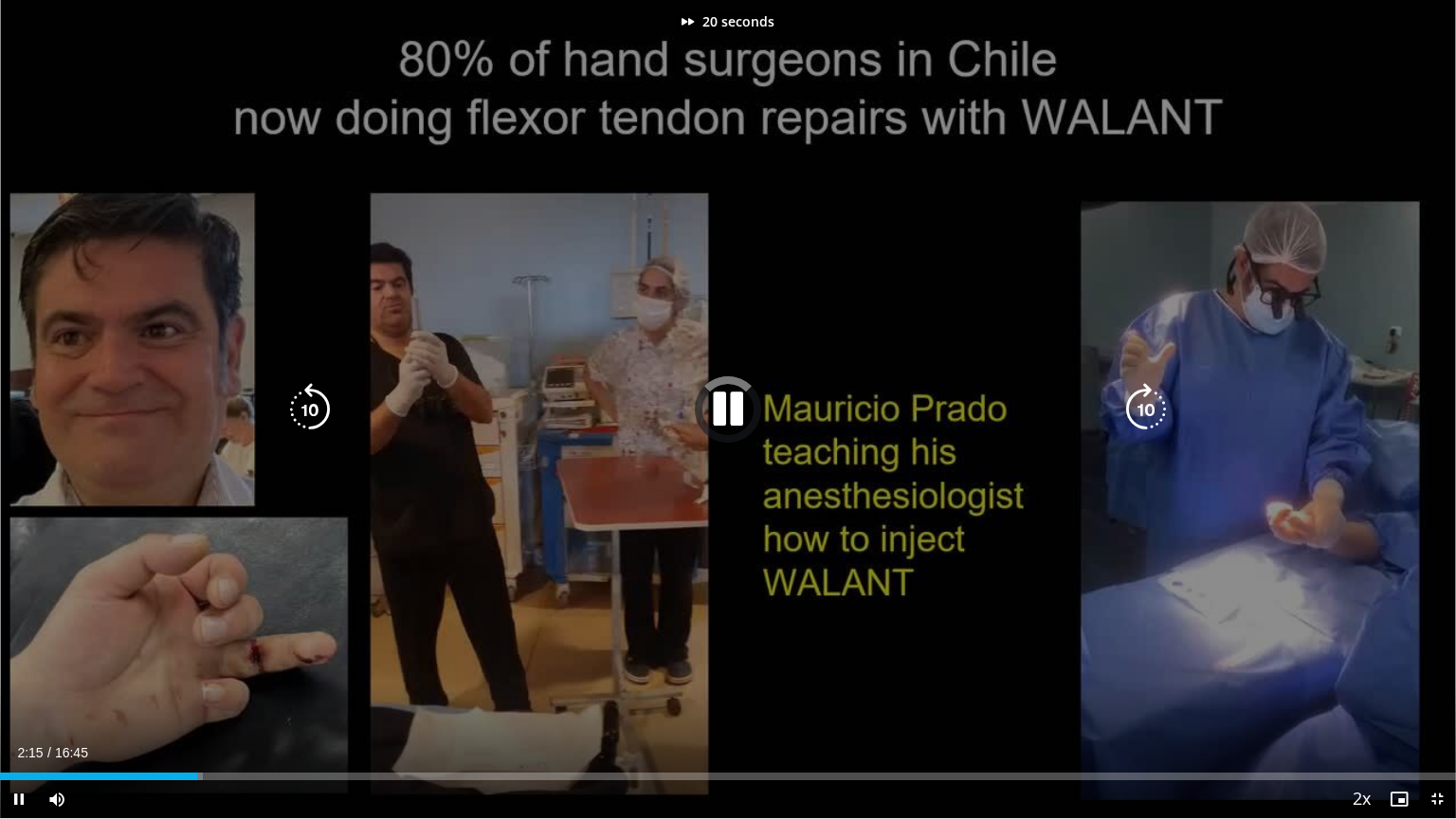 click at bounding box center [1146, 410] 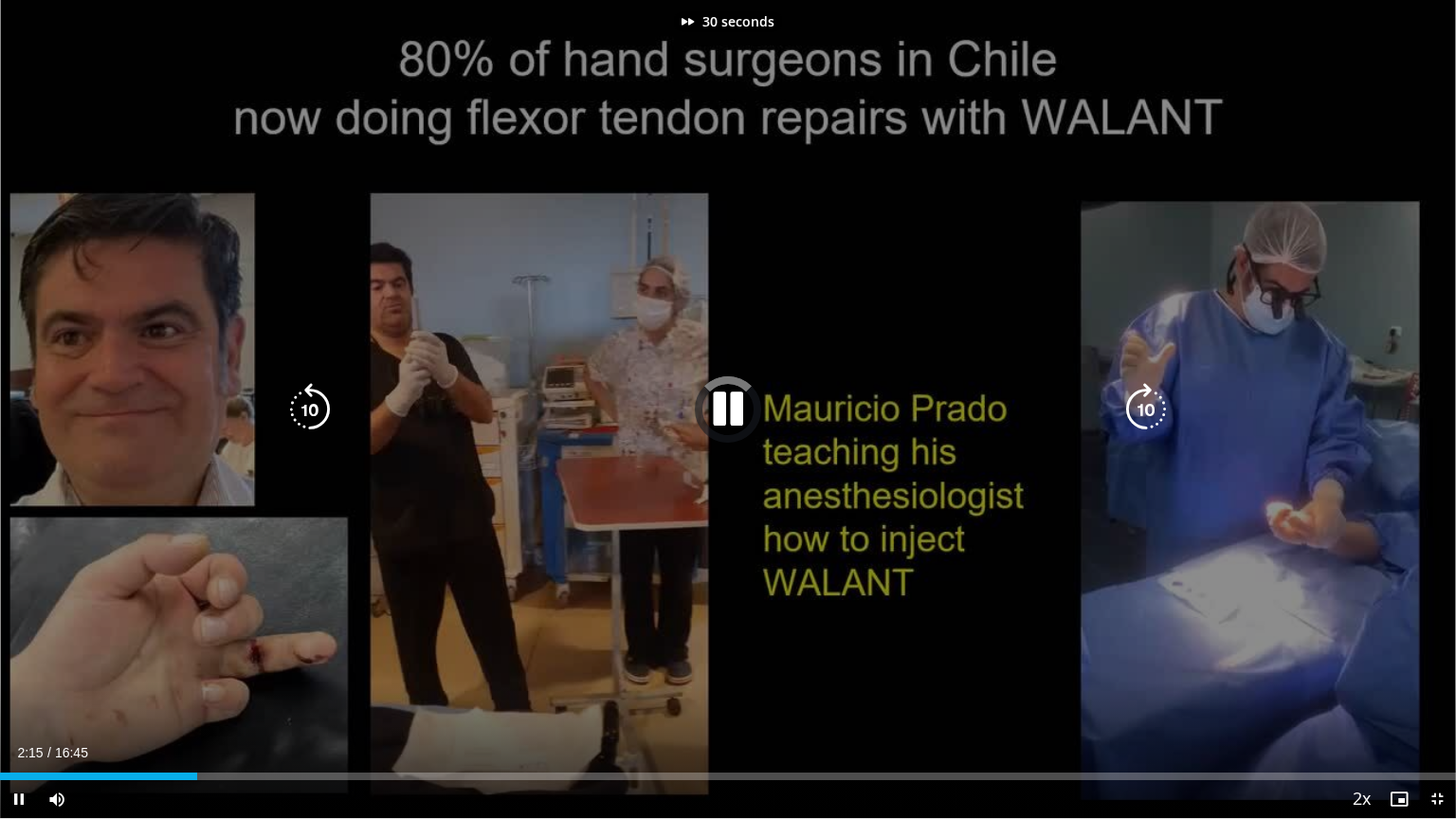 click at bounding box center (1146, 410) 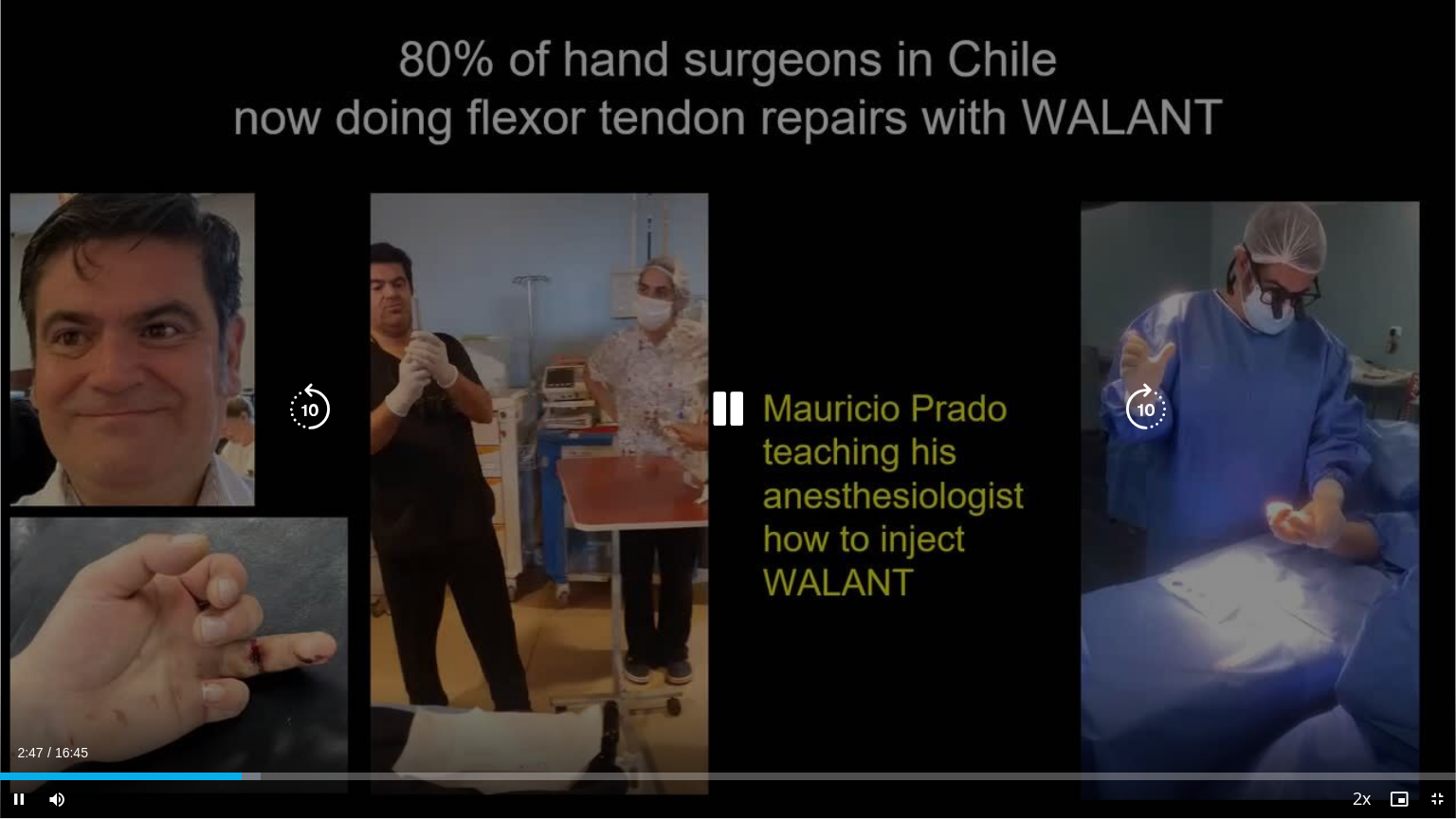 click at bounding box center [1146, 410] 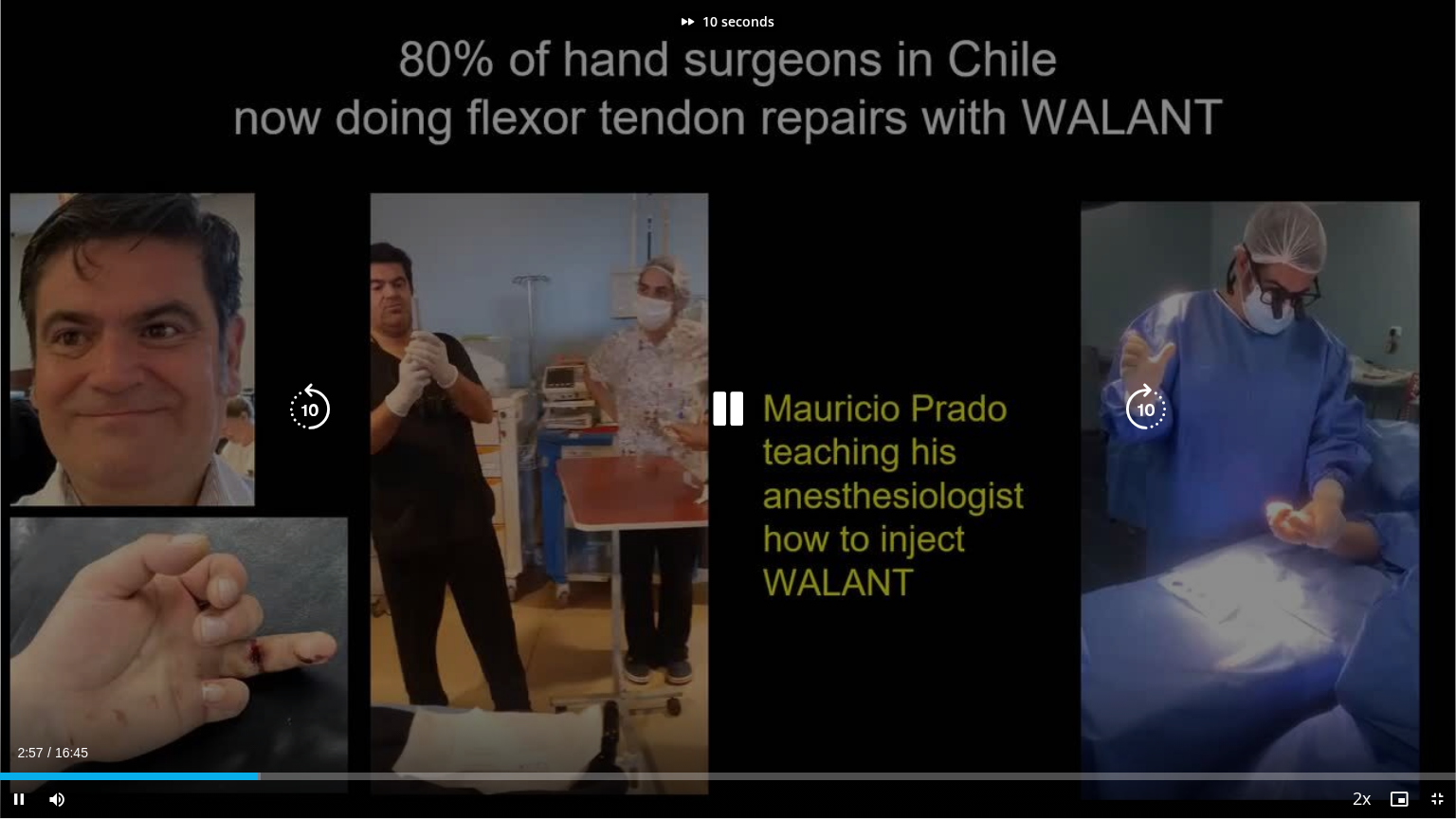 click at bounding box center (1146, 410) 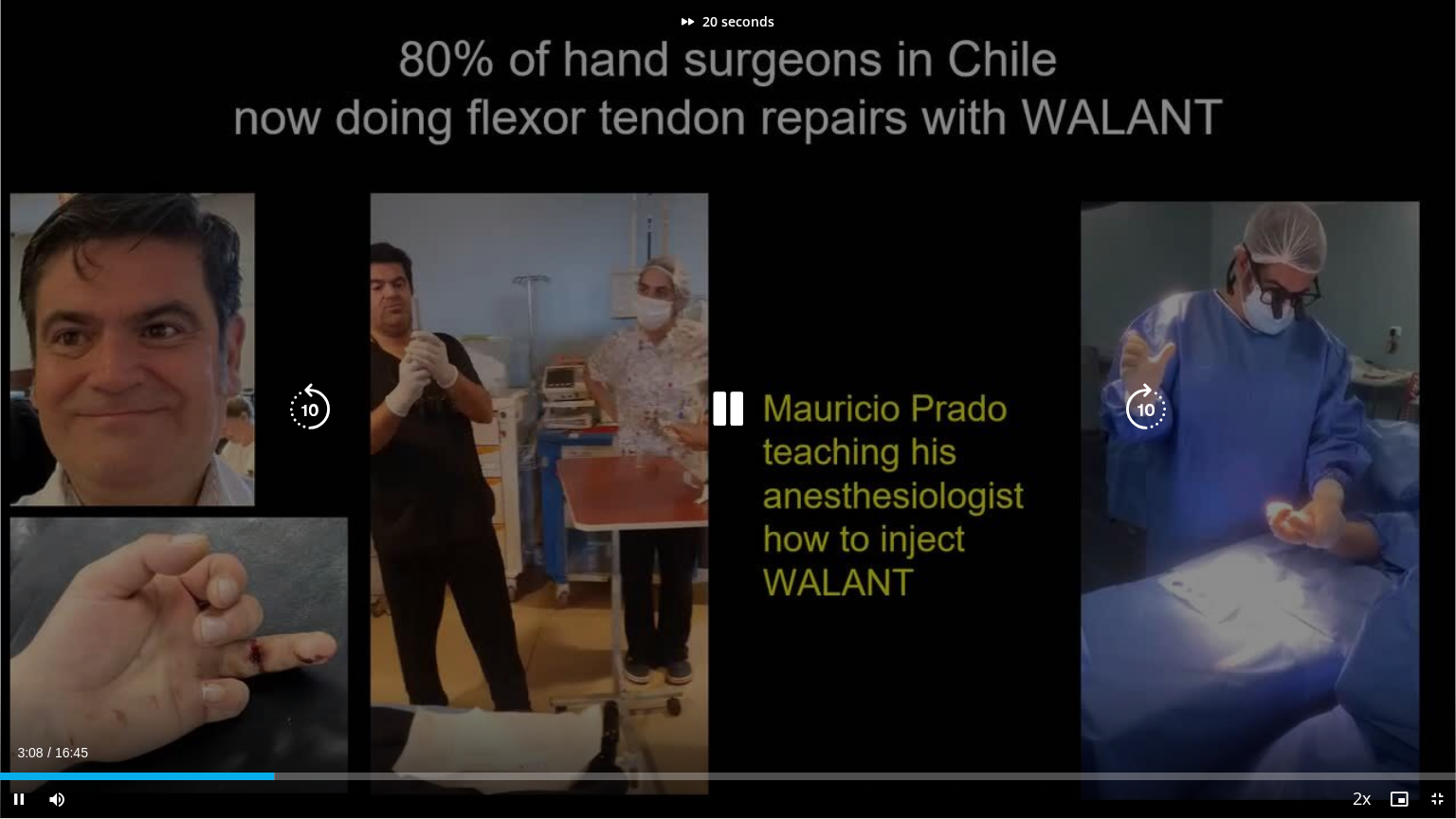click at bounding box center (1146, 410) 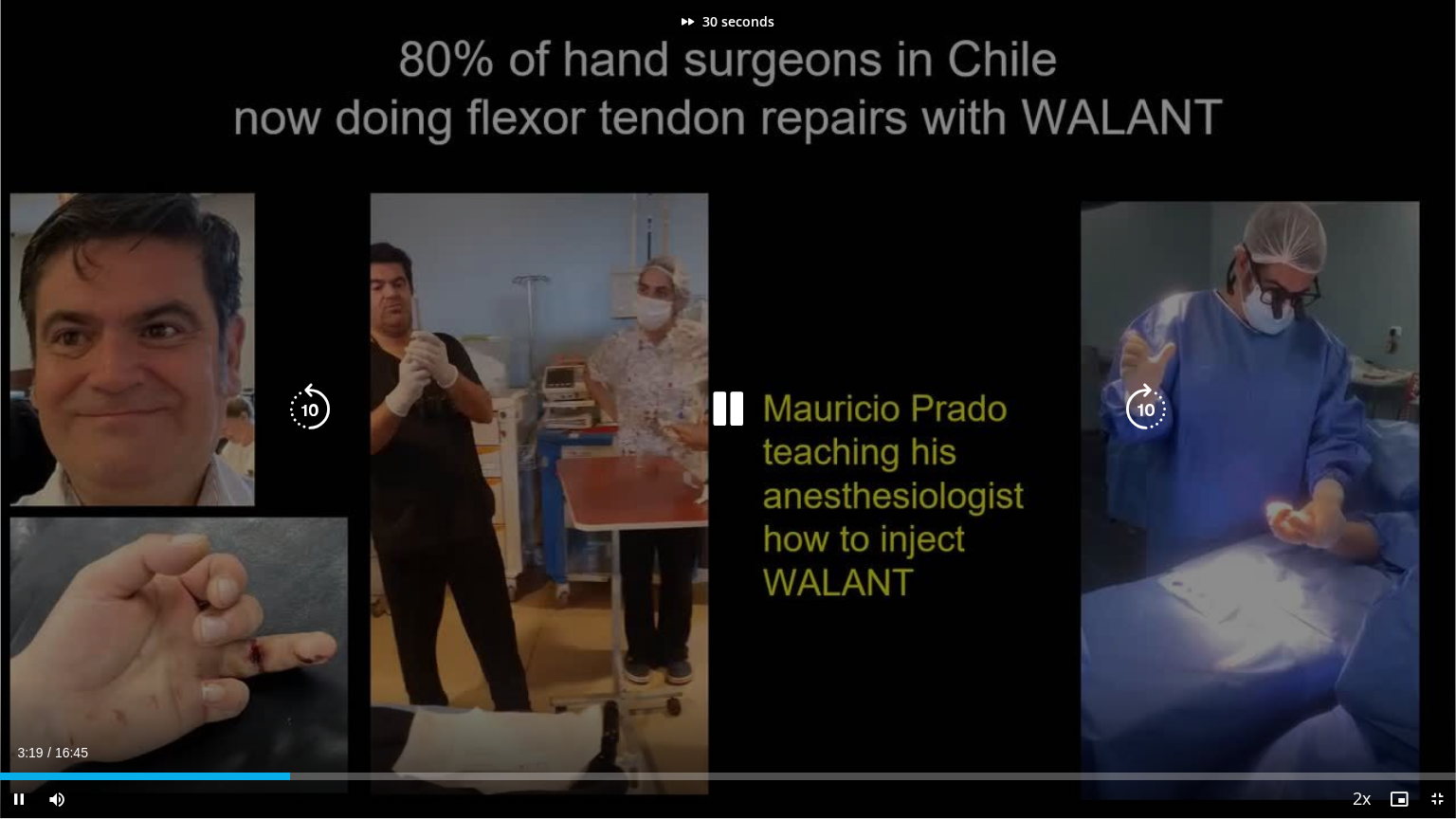 click at bounding box center [1146, 410] 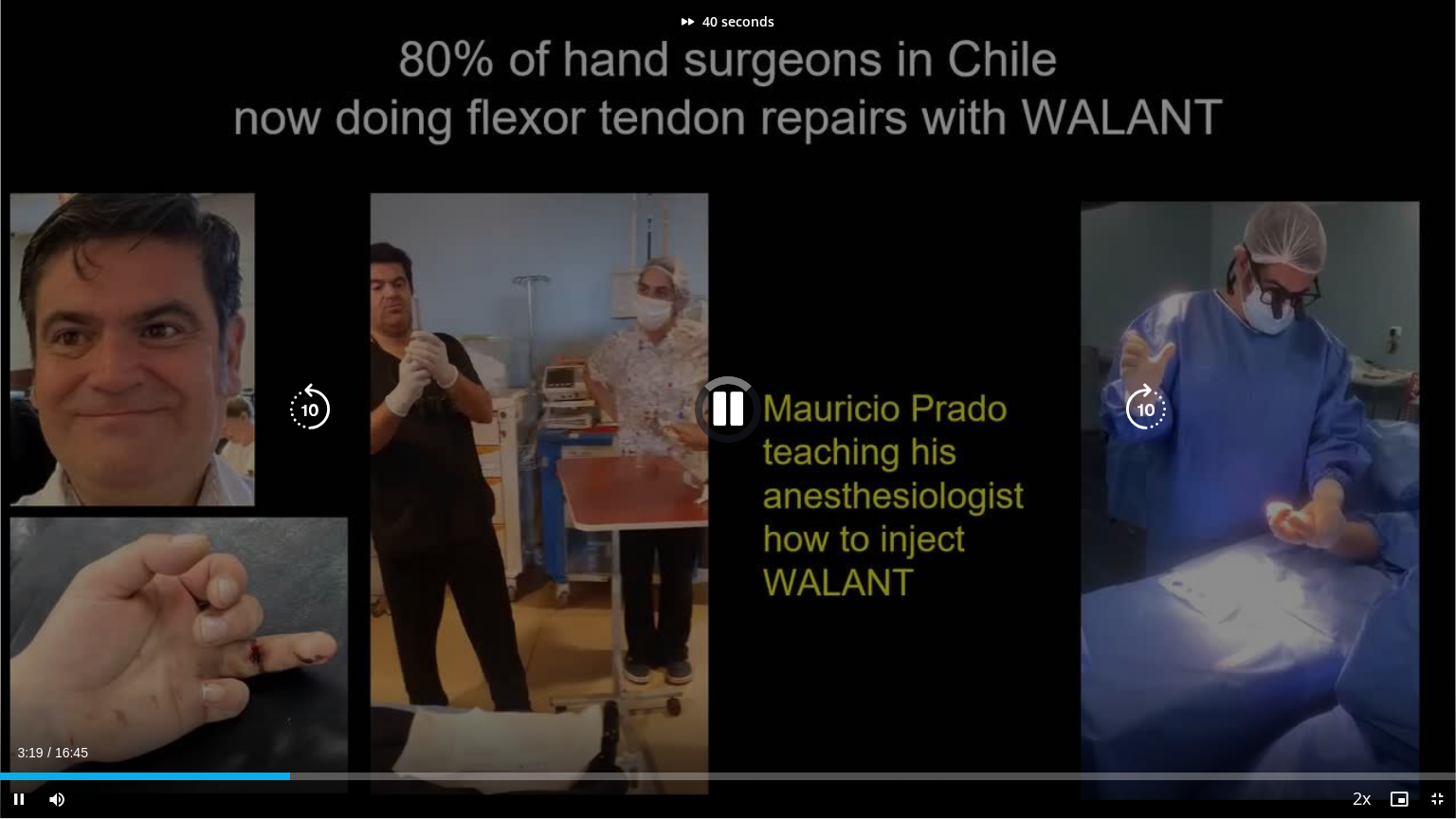 click at bounding box center [1146, 410] 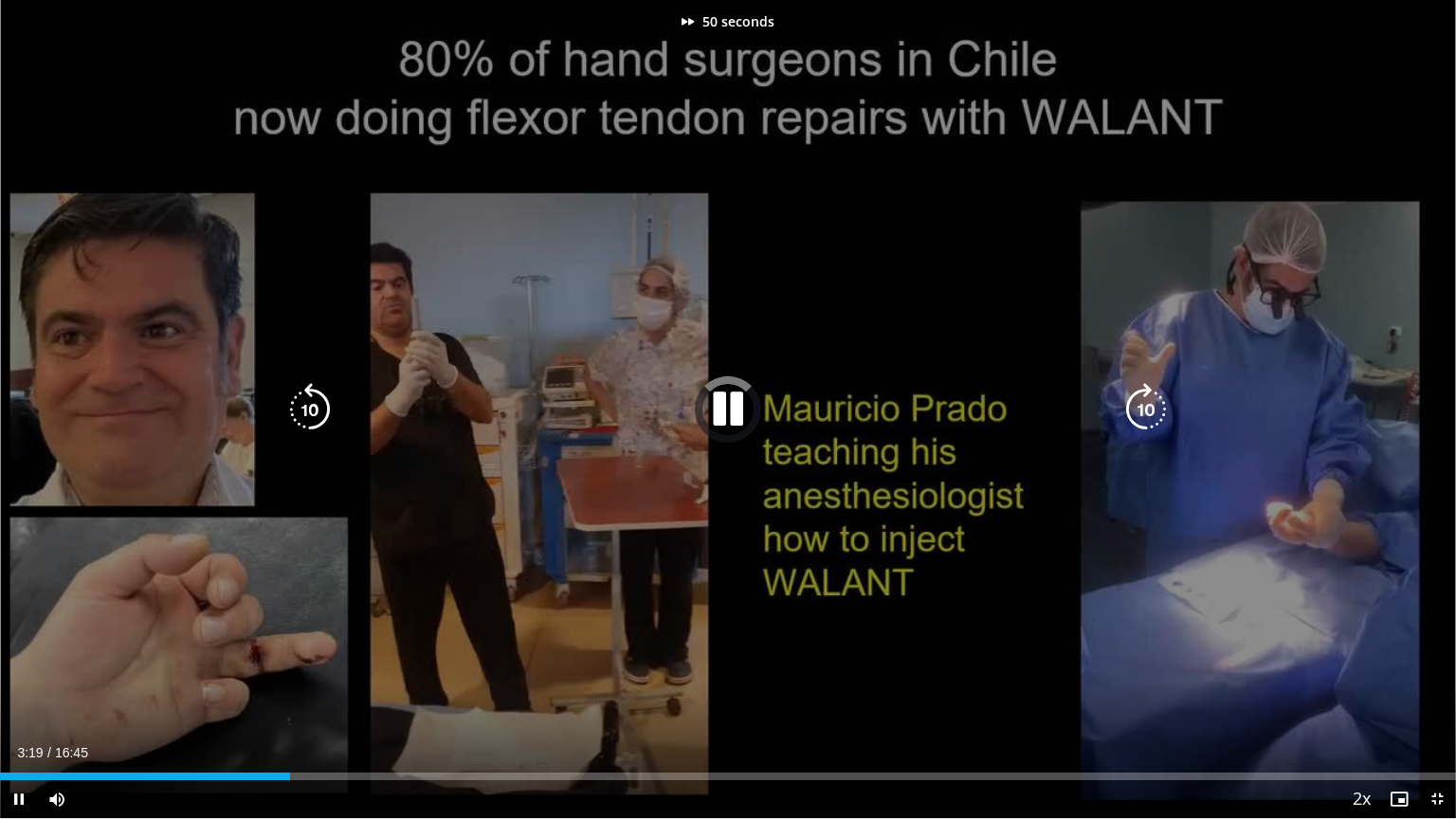 click at bounding box center [1146, 410] 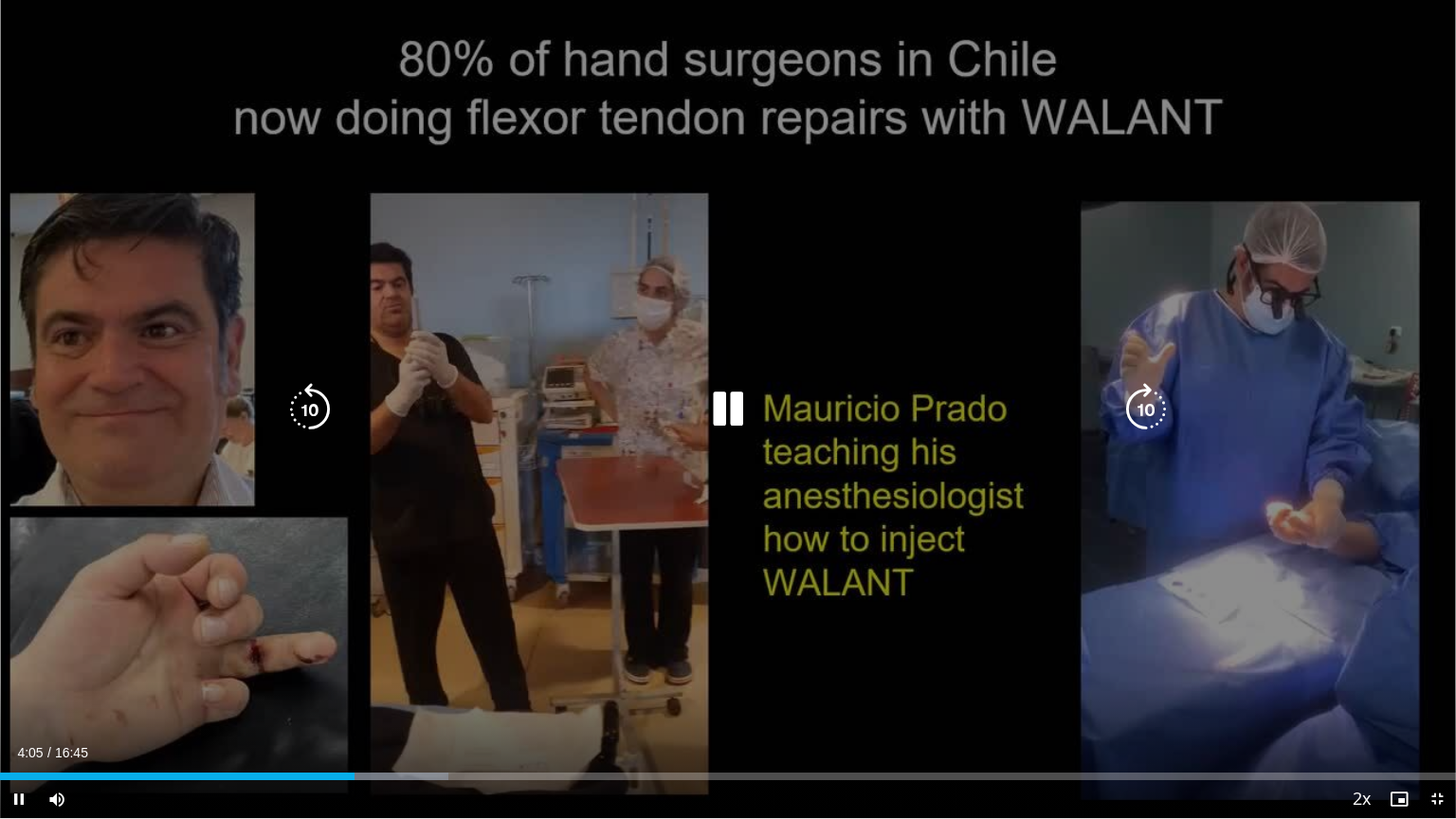 click at bounding box center [1146, 410] 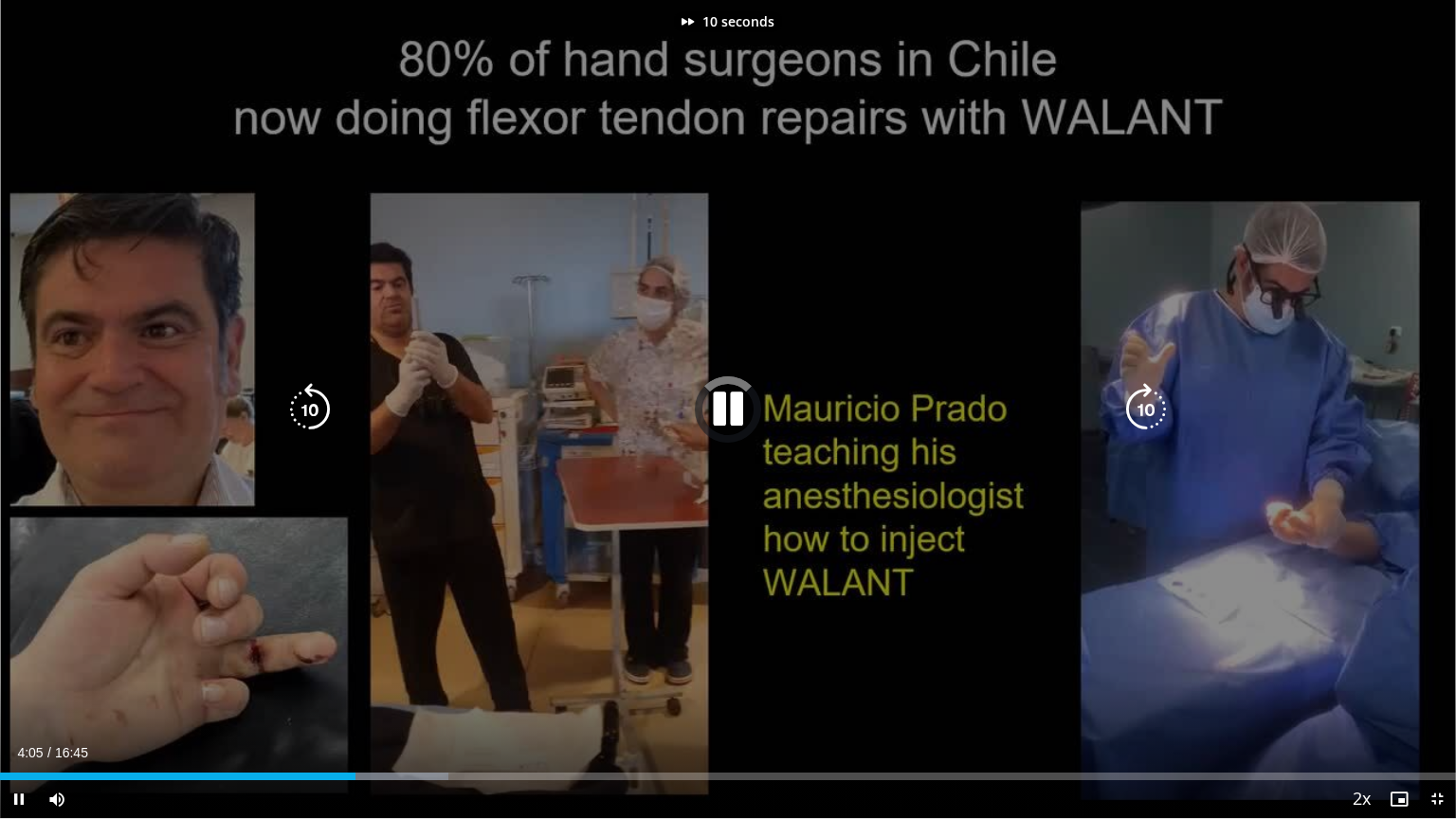 click at bounding box center (1146, 410) 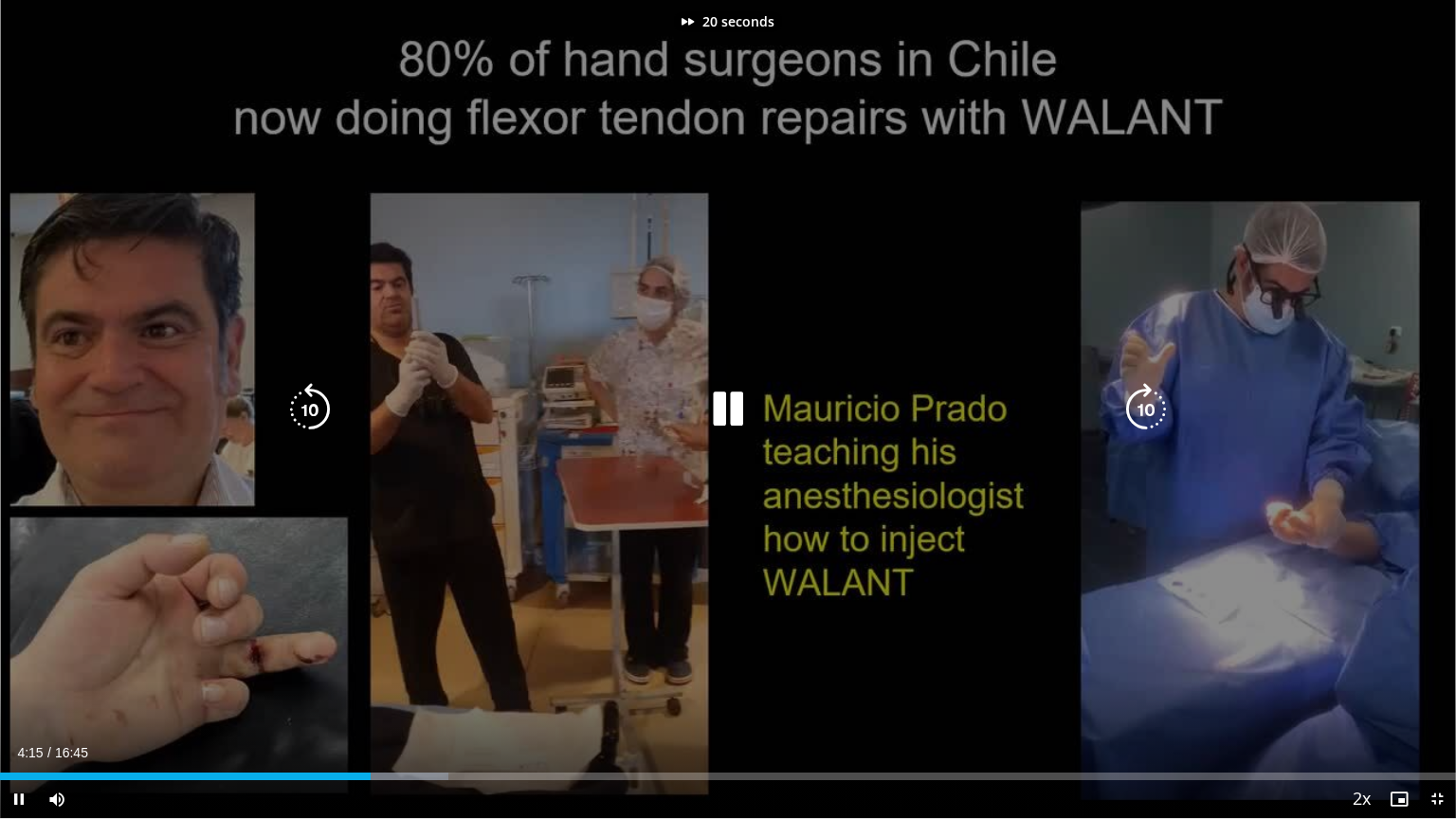 click at bounding box center [1146, 410] 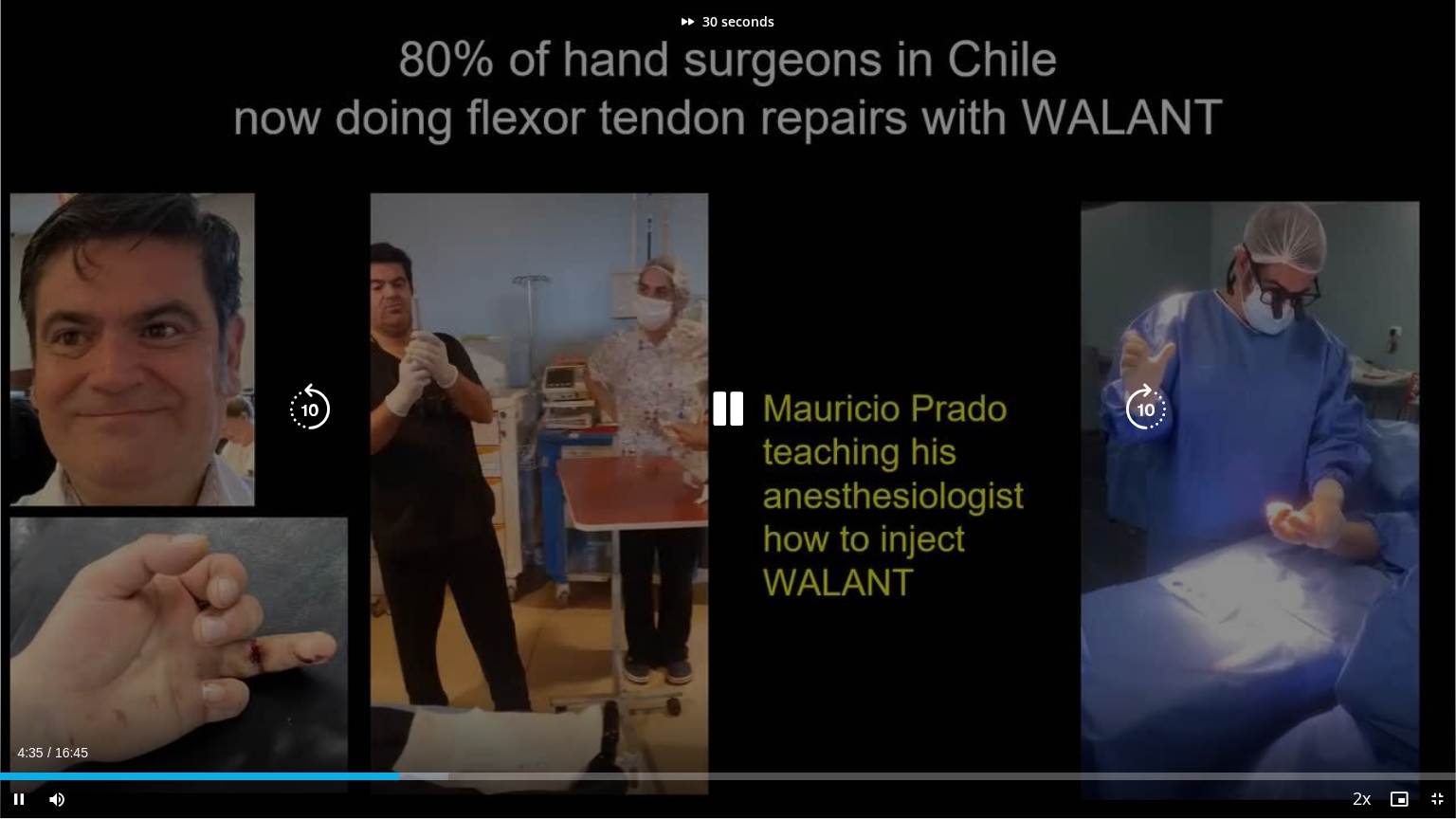 click at bounding box center [1146, 410] 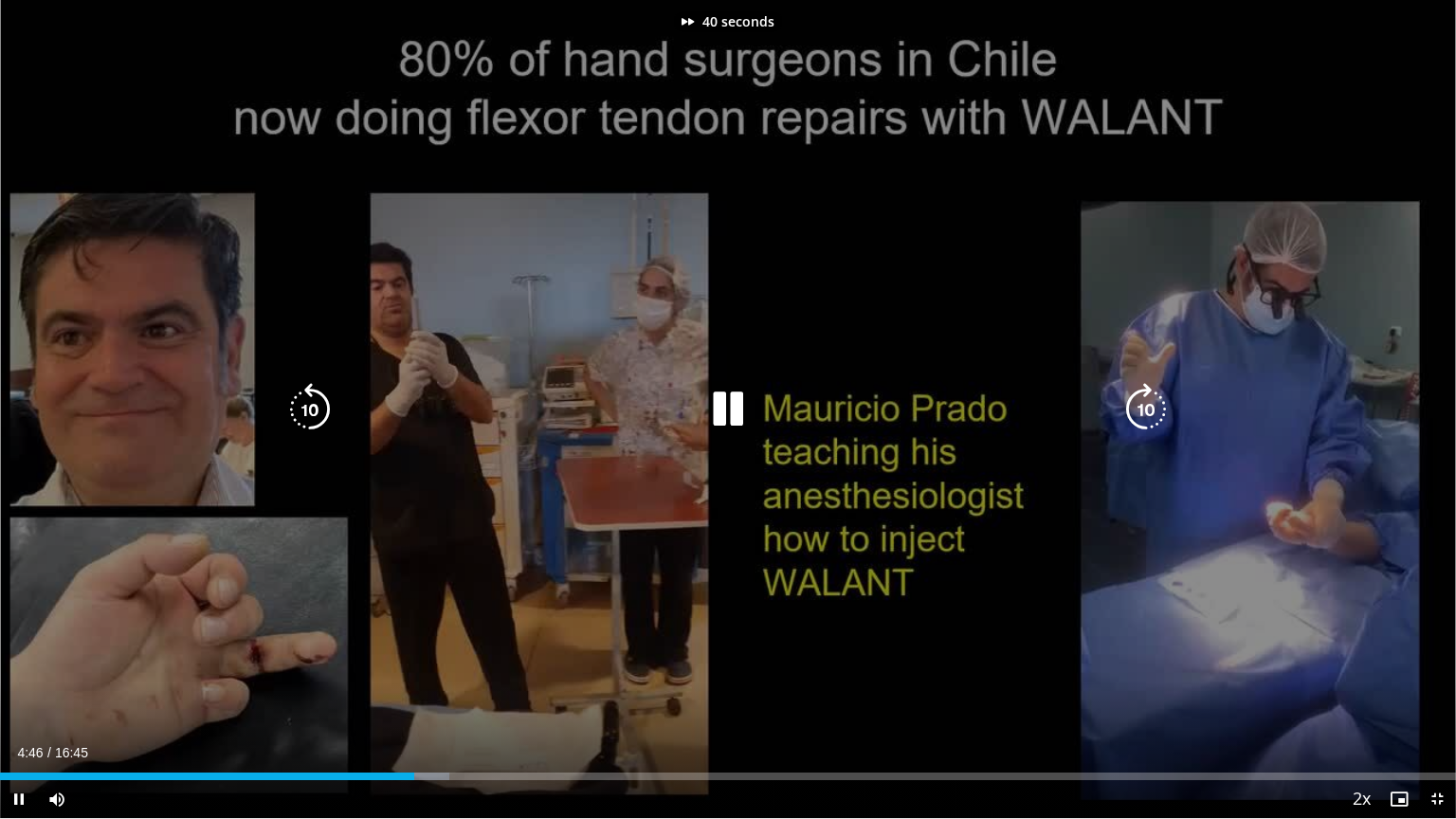 click at bounding box center [1146, 410] 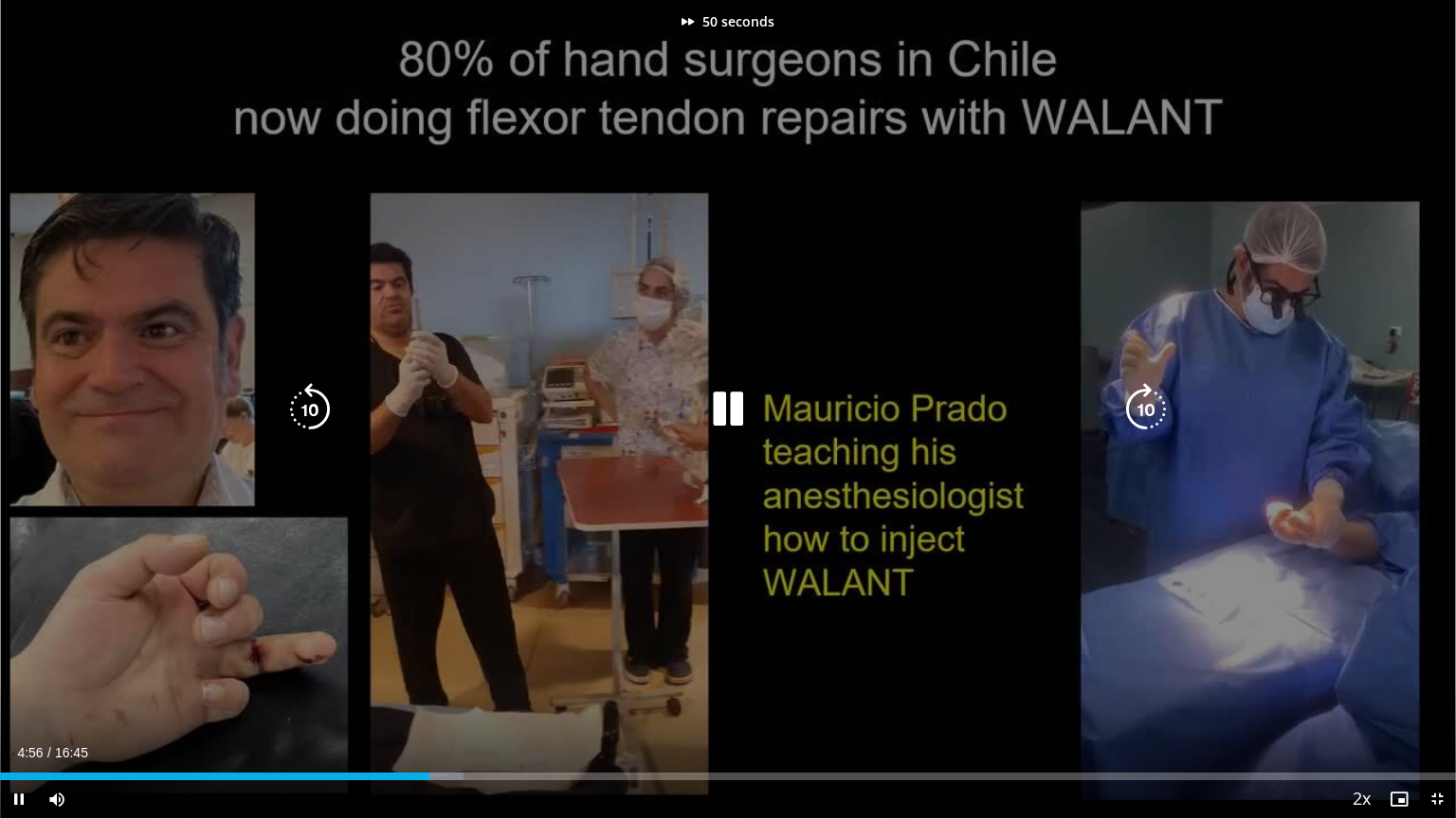 click at bounding box center (1146, 410) 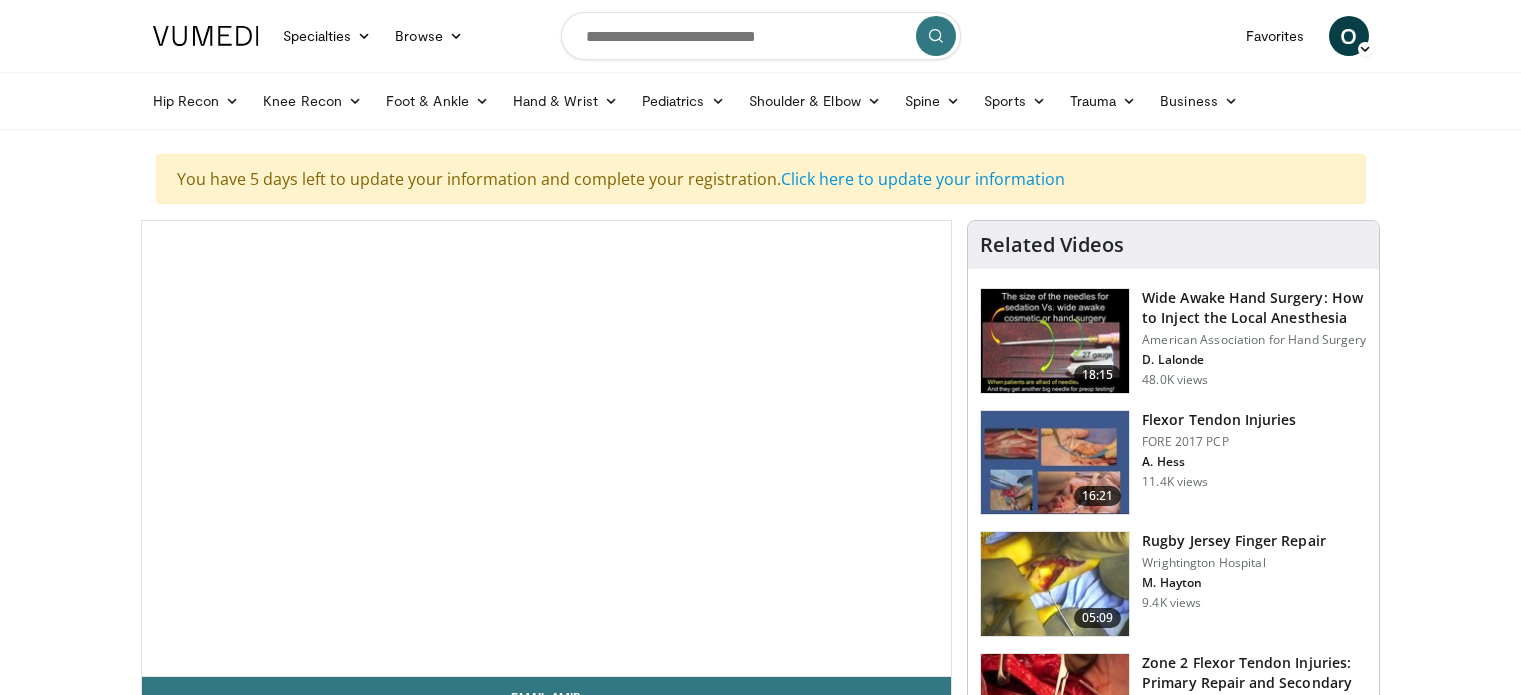 scroll, scrollTop: 0, scrollLeft: 0, axis: both 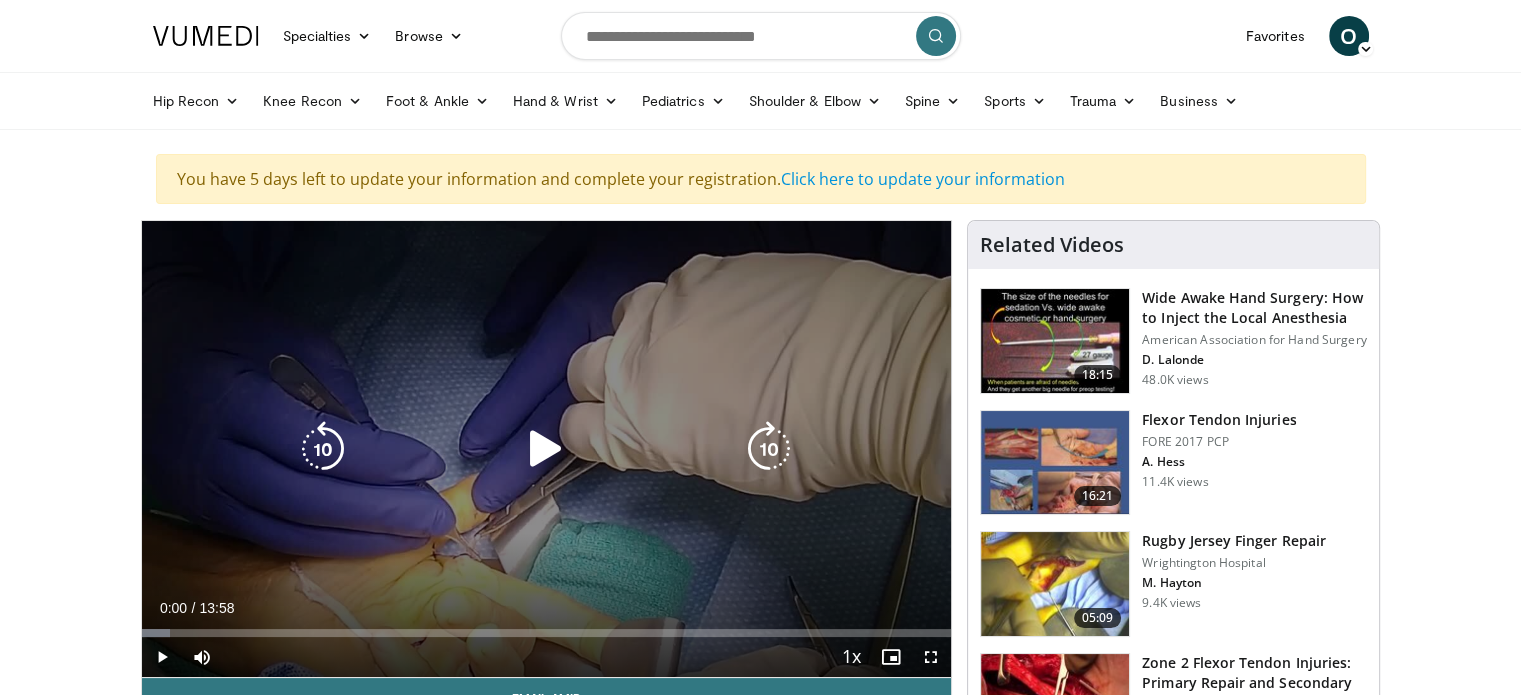 click at bounding box center [546, 449] 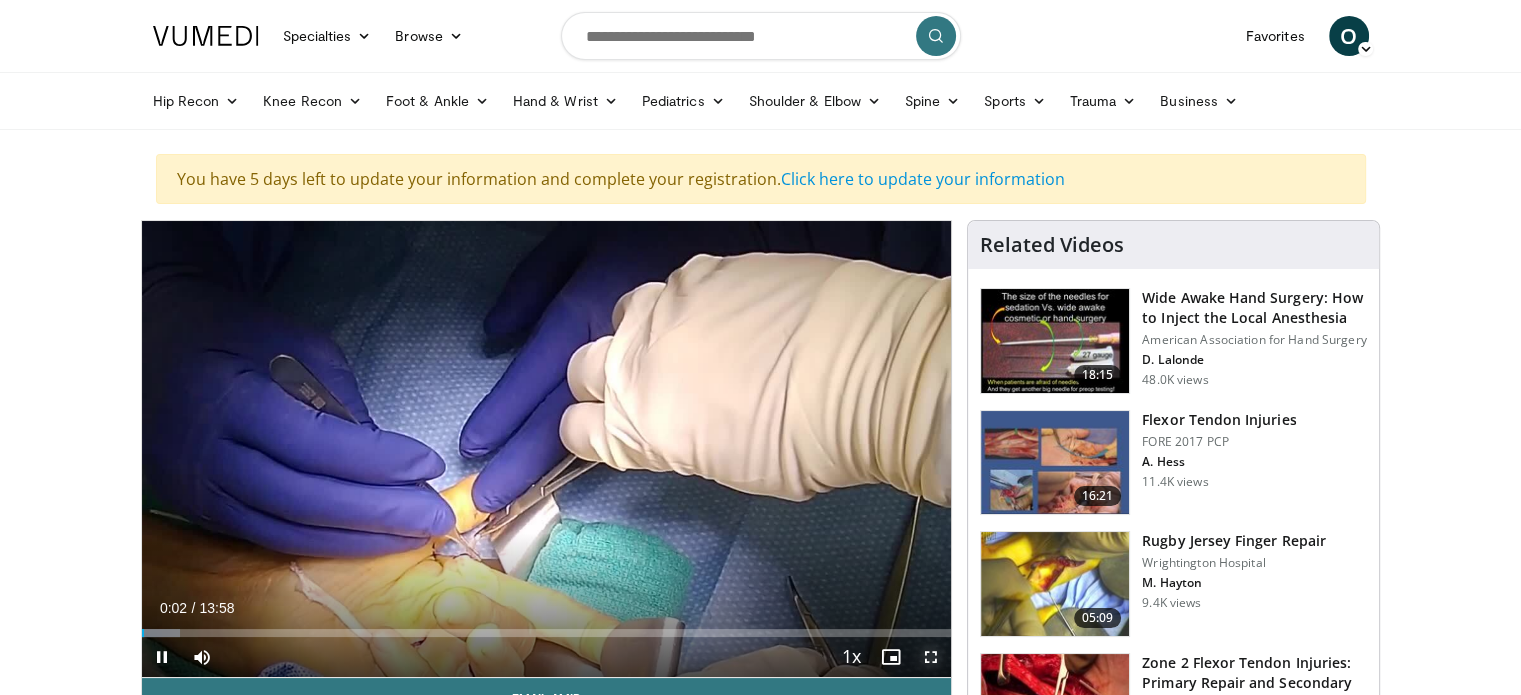 click at bounding box center (931, 657) 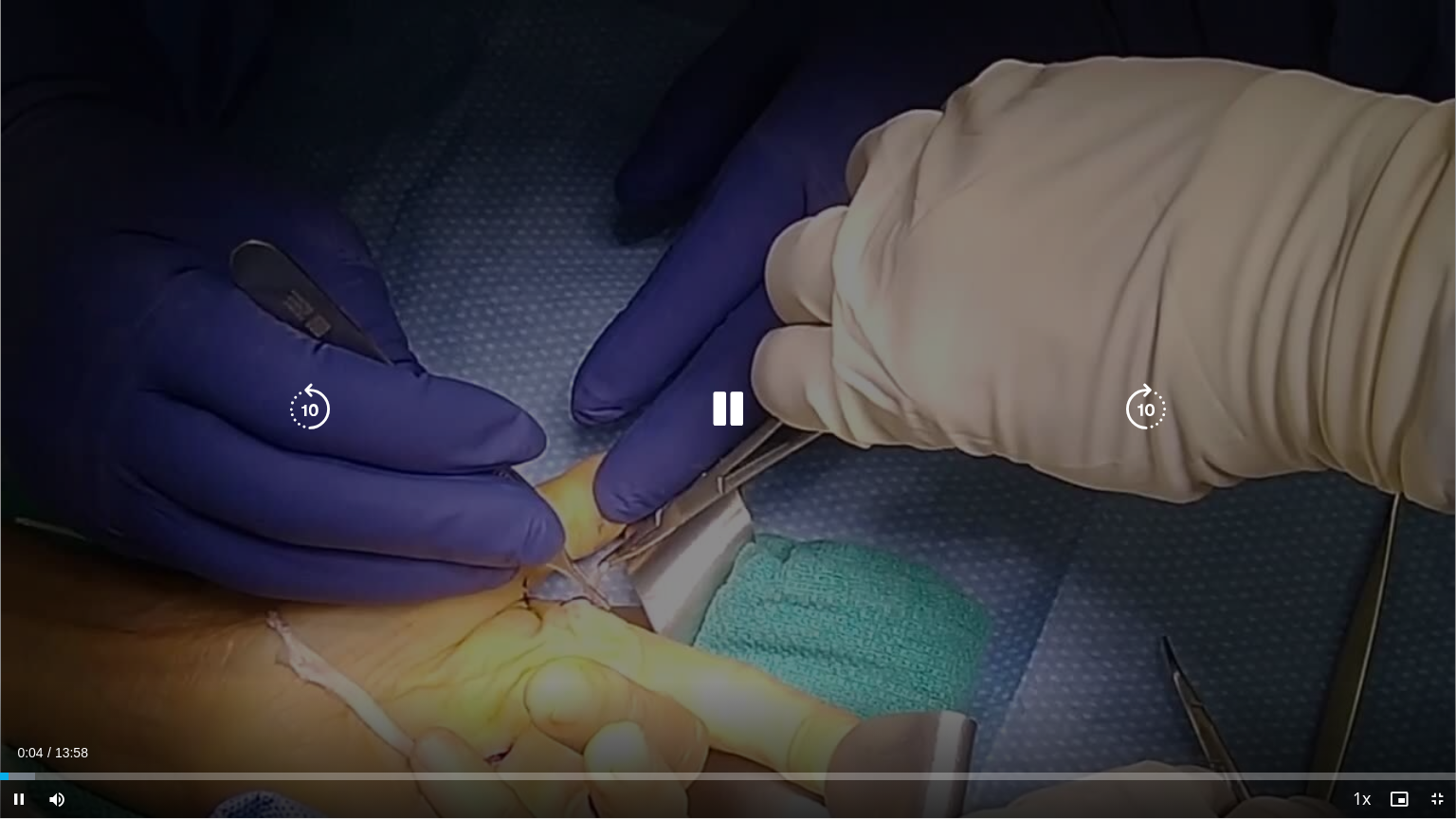 click at bounding box center [1146, 410] 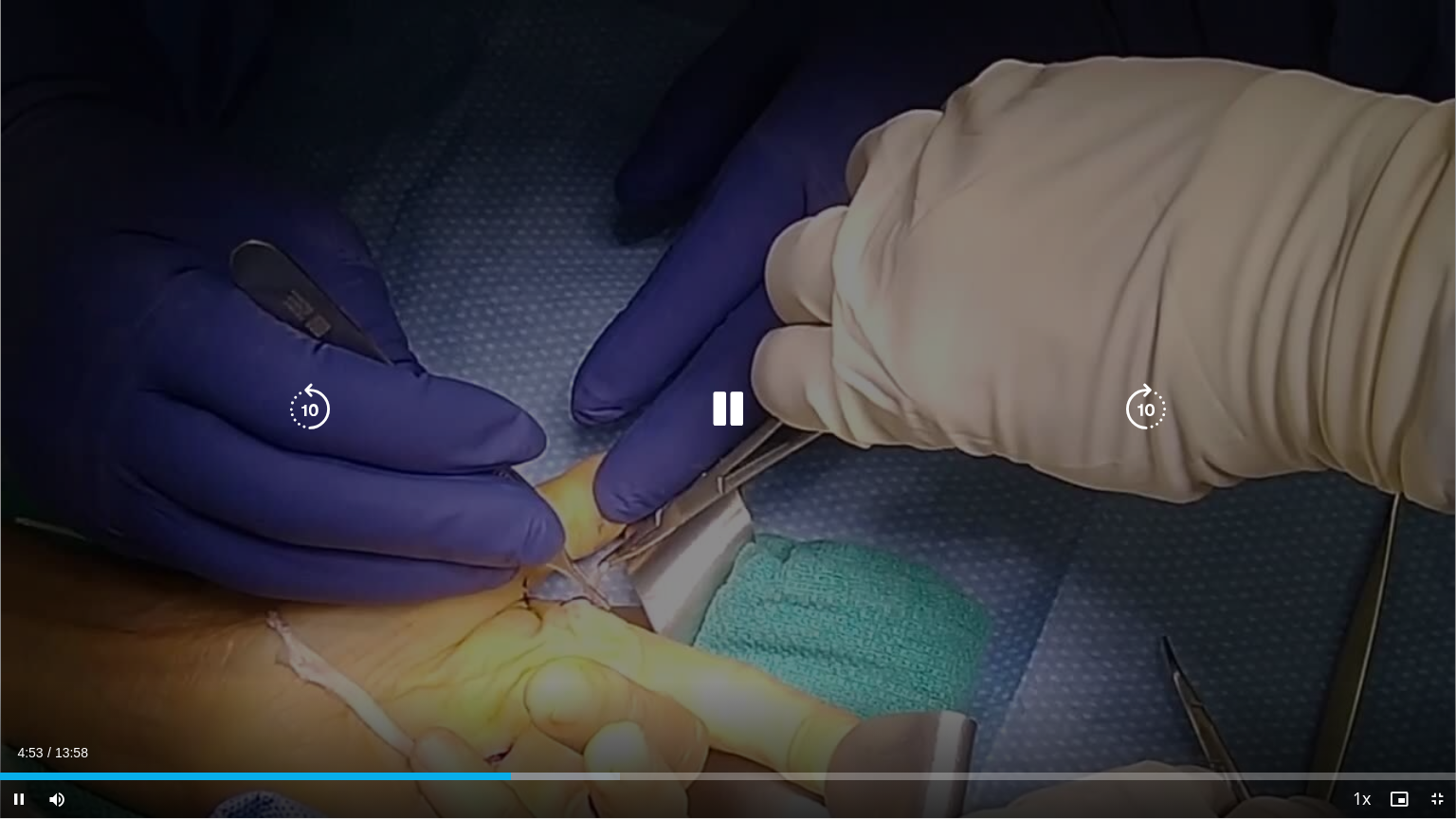click on "10 seconds
Tap to unmute" at bounding box center (728, 409) 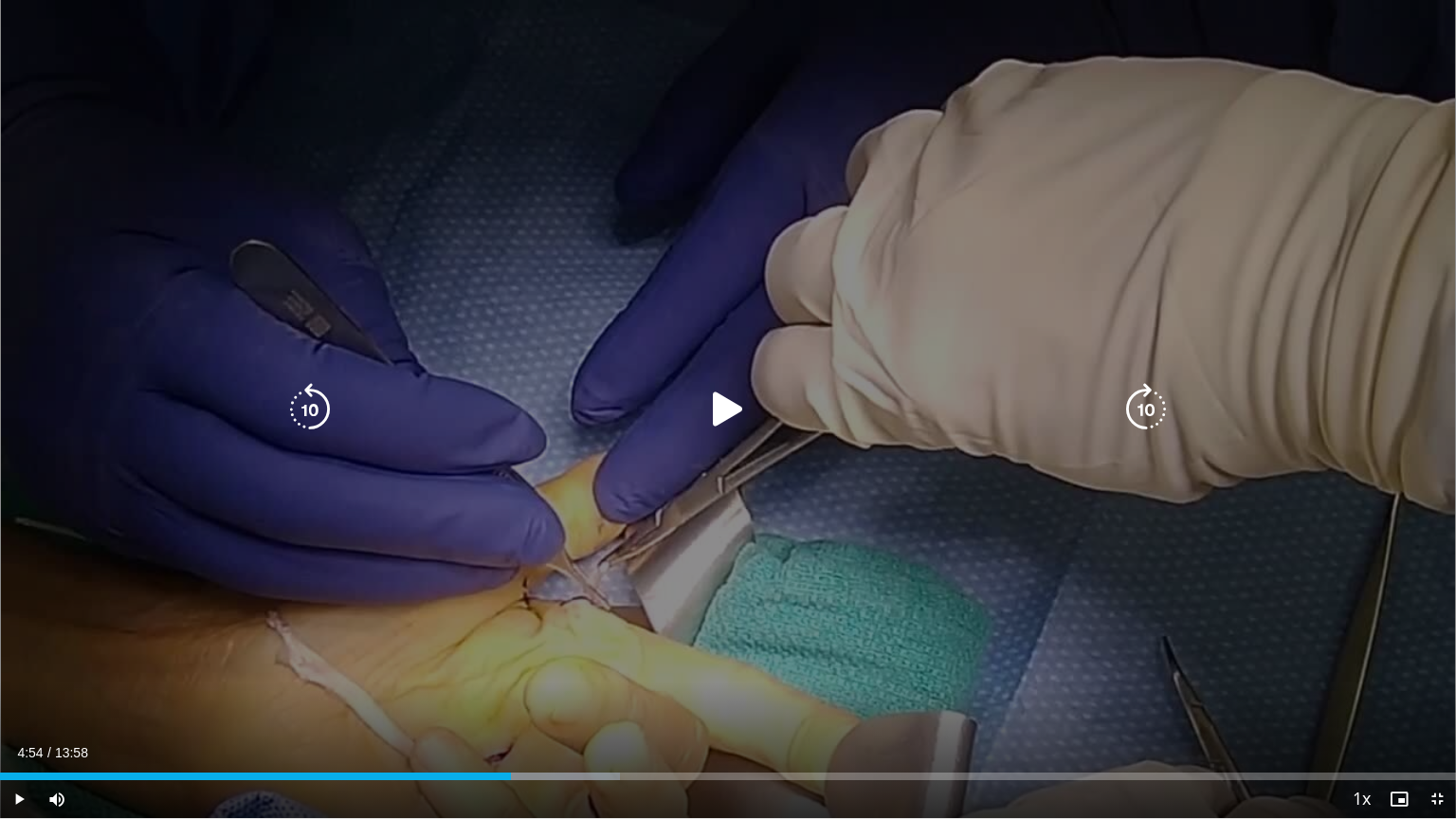 click on "10 seconds
Tap to unmute" at bounding box center (728, 409) 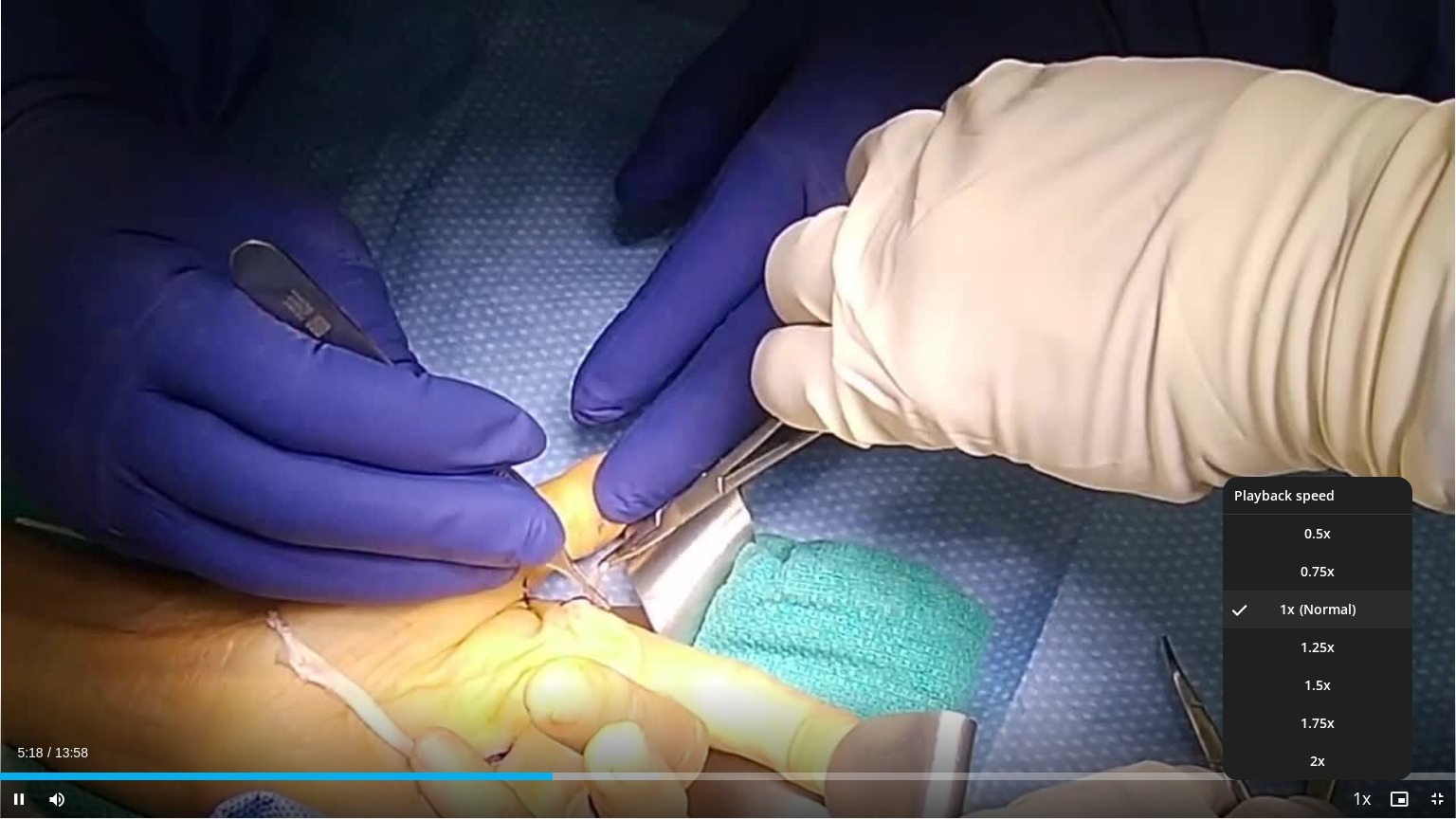 click at bounding box center (1361, 800) 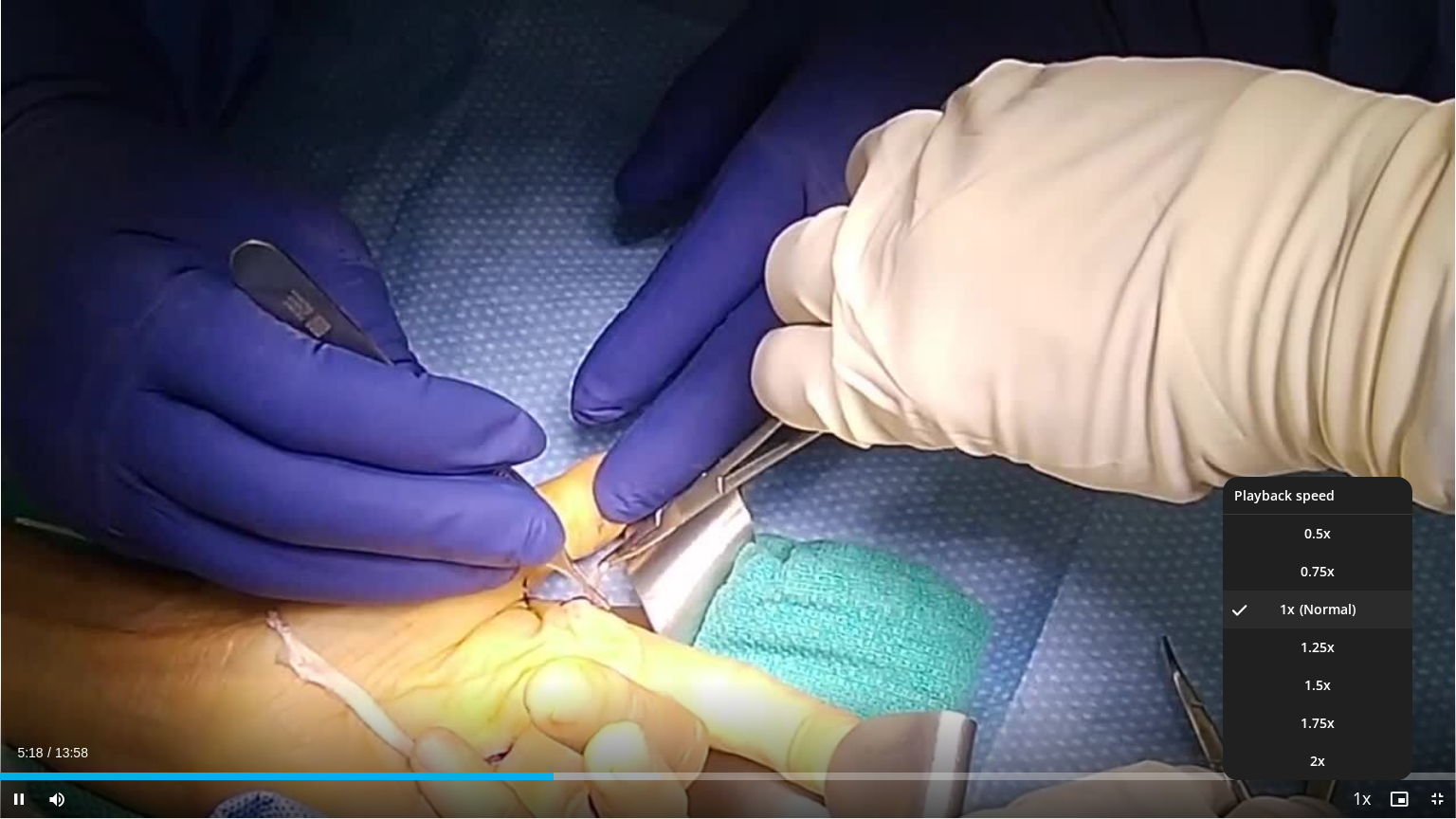 click at bounding box center [1361, 800] 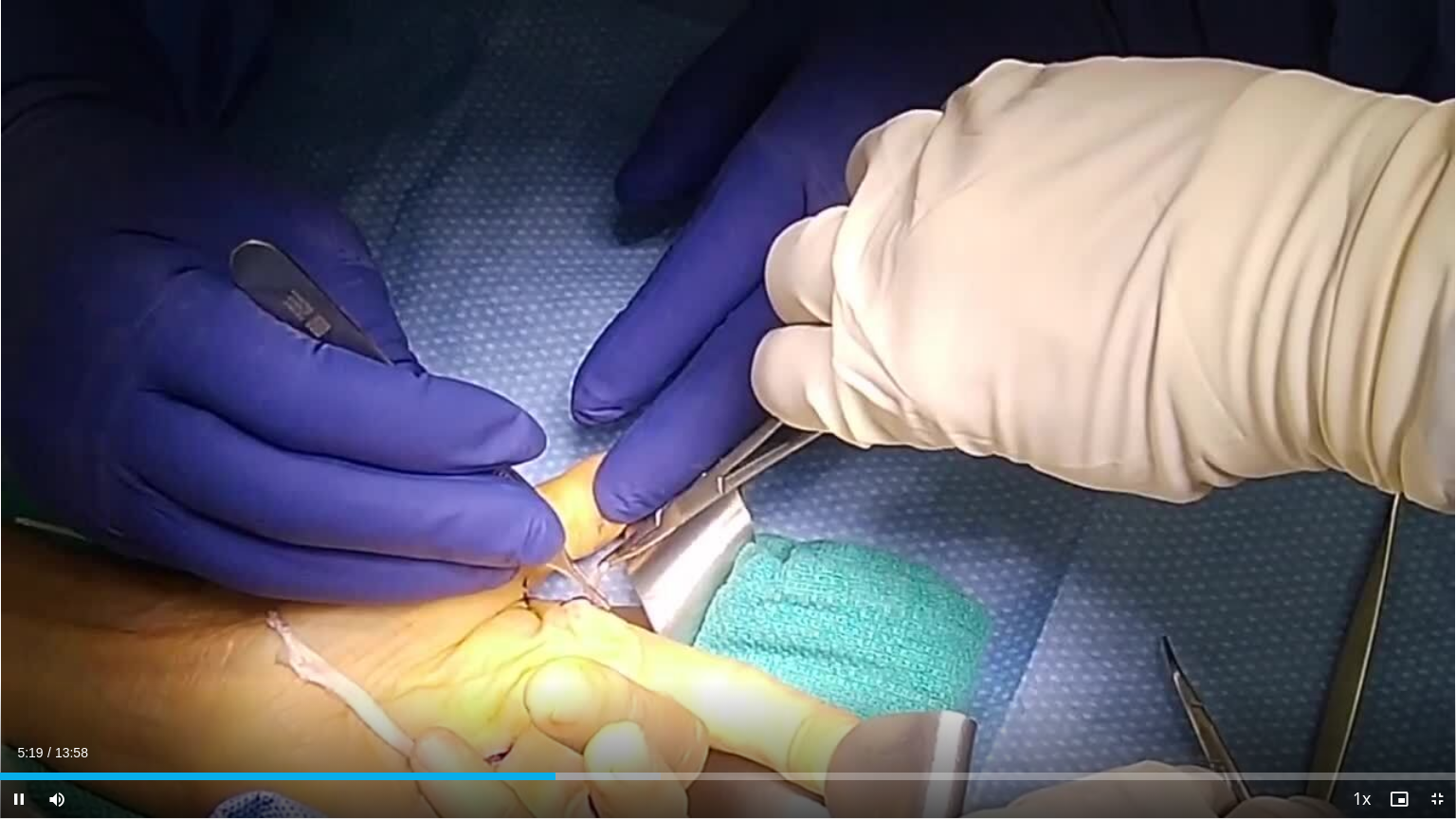click on "**********" at bounding box center (728, 410) 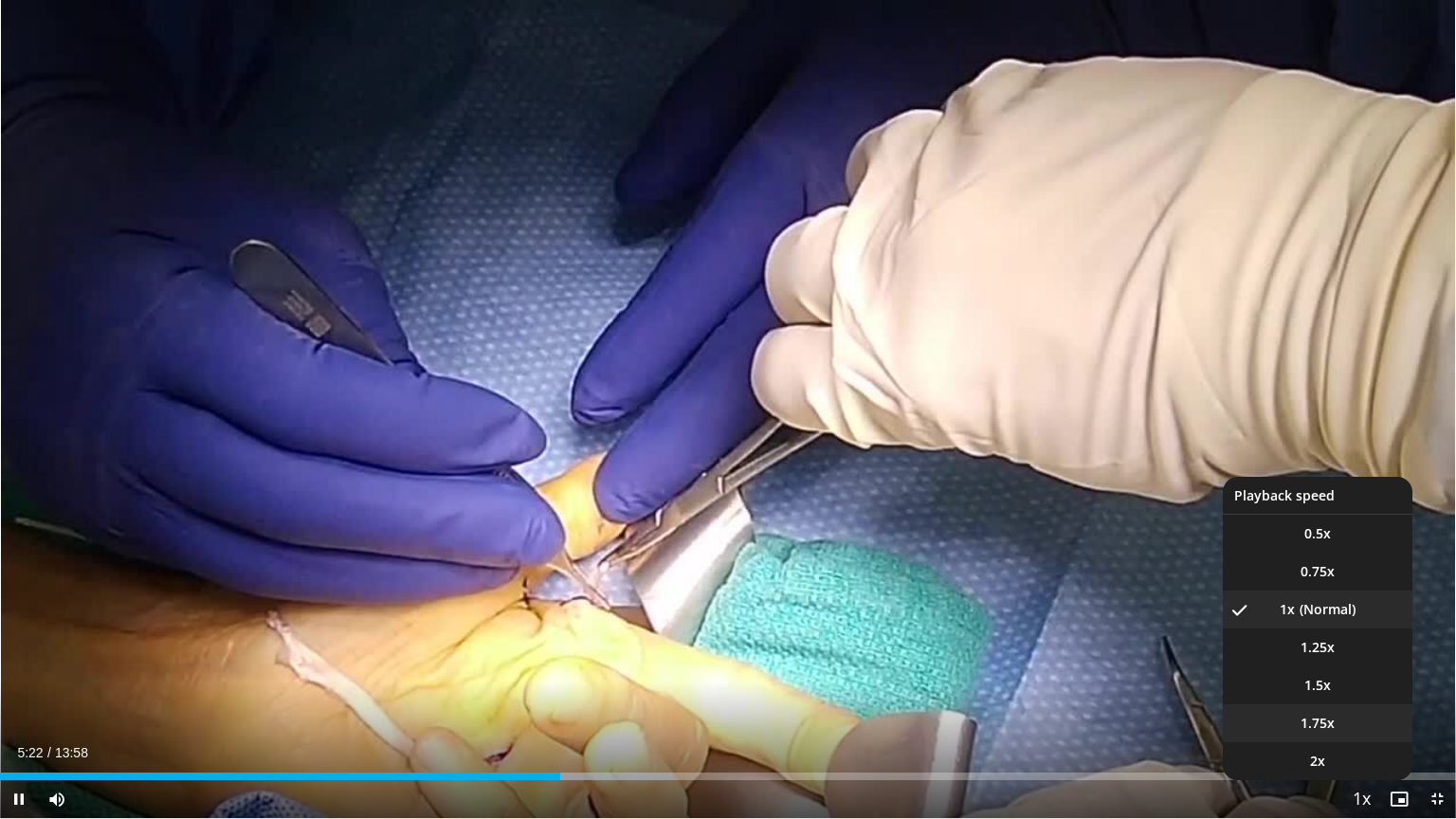 click on "1.75x" at bounding box center [1318, 723] 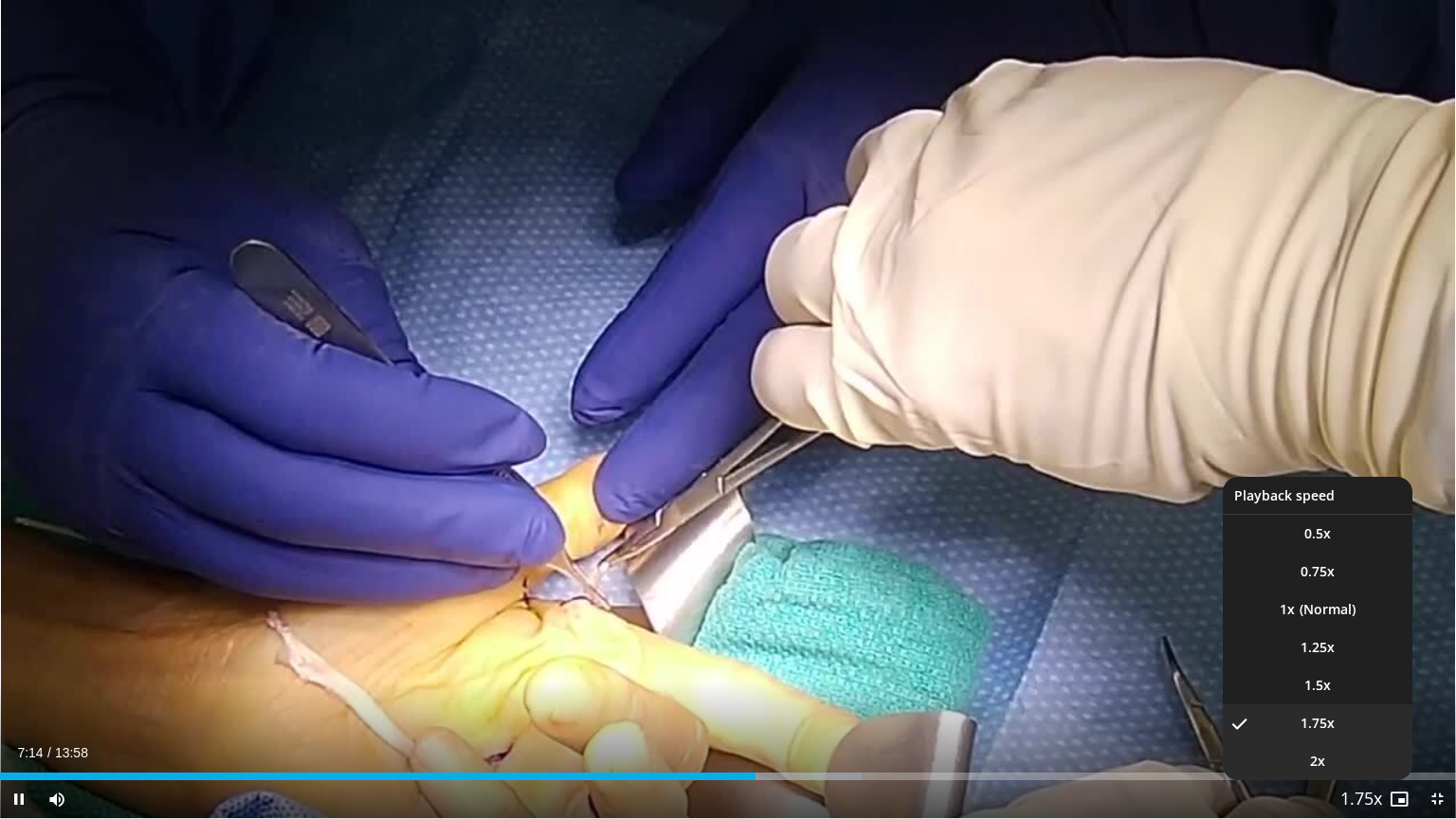 click on "2x" at bounding box center [1318, 761] 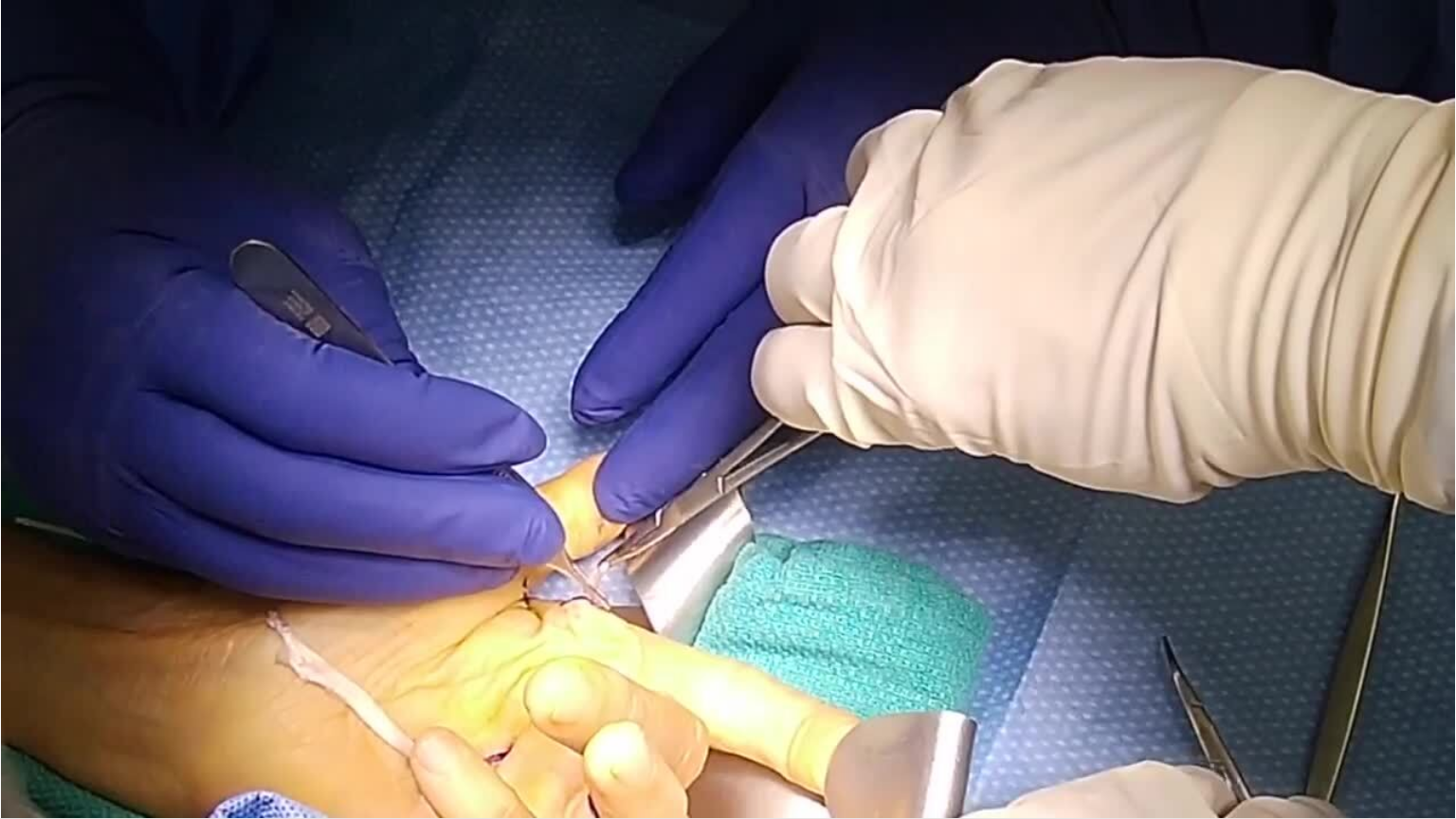 type 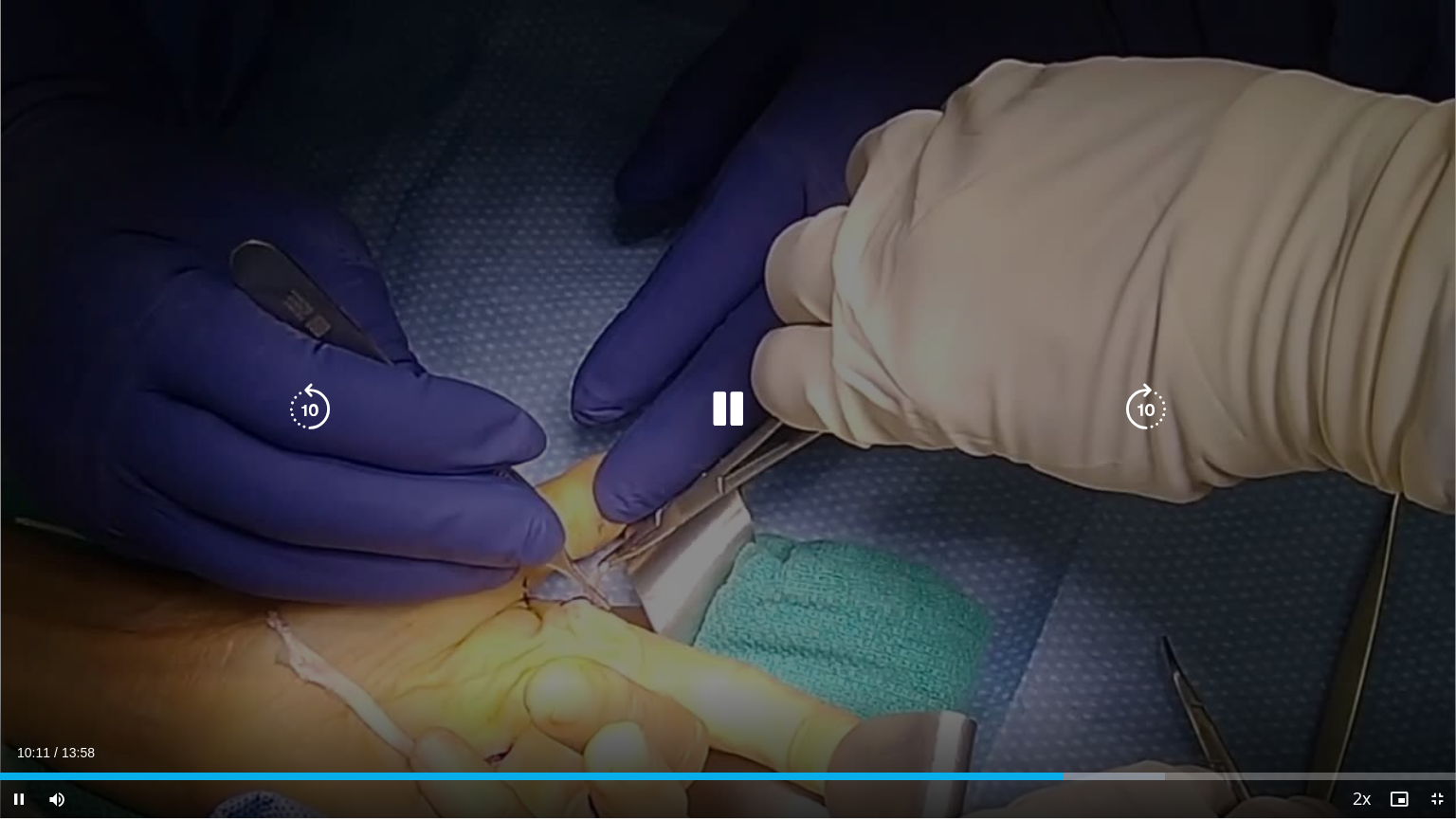 click at bounding box center [1146, 410] 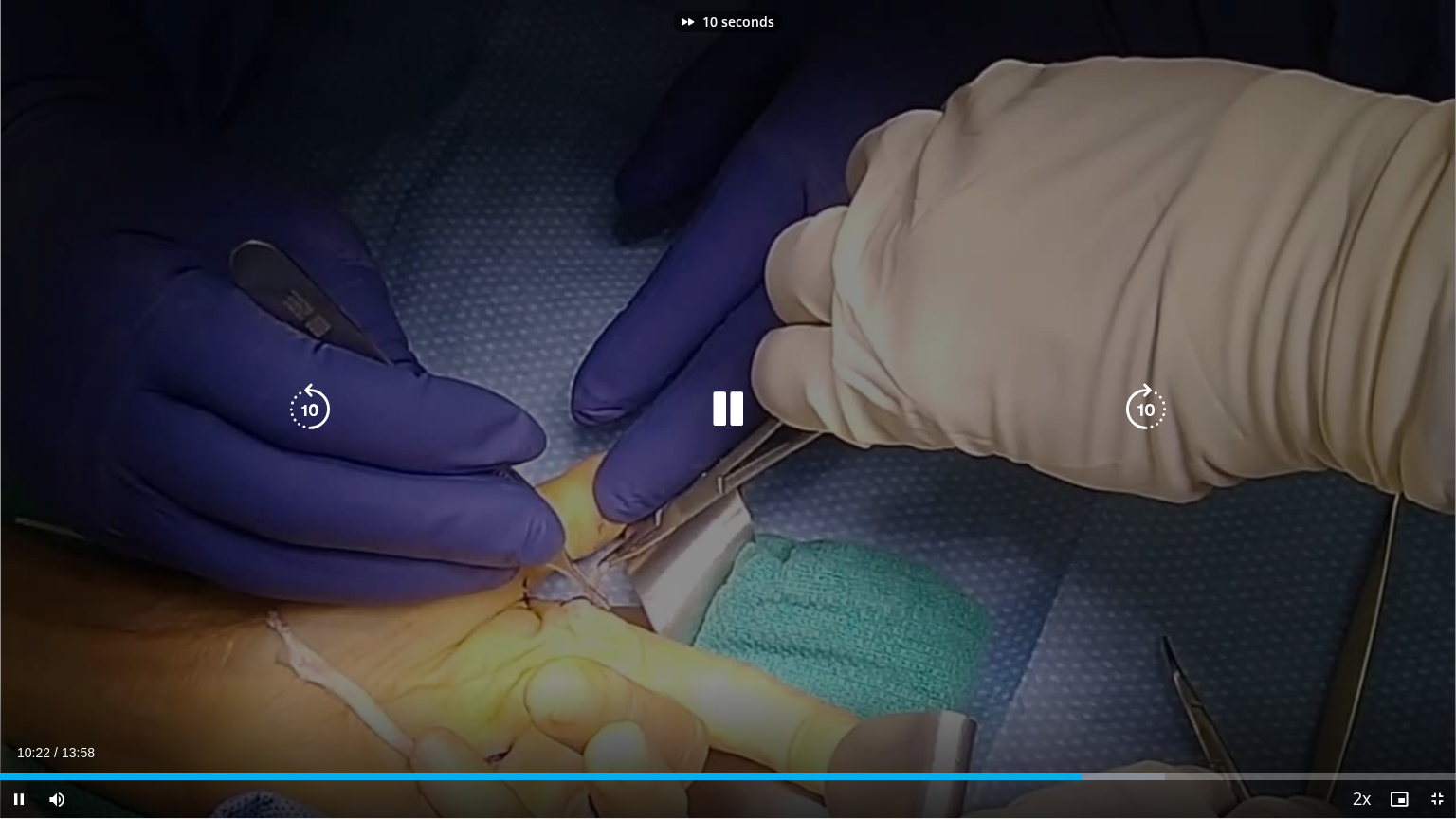 click at bounding box center [1146, 410] 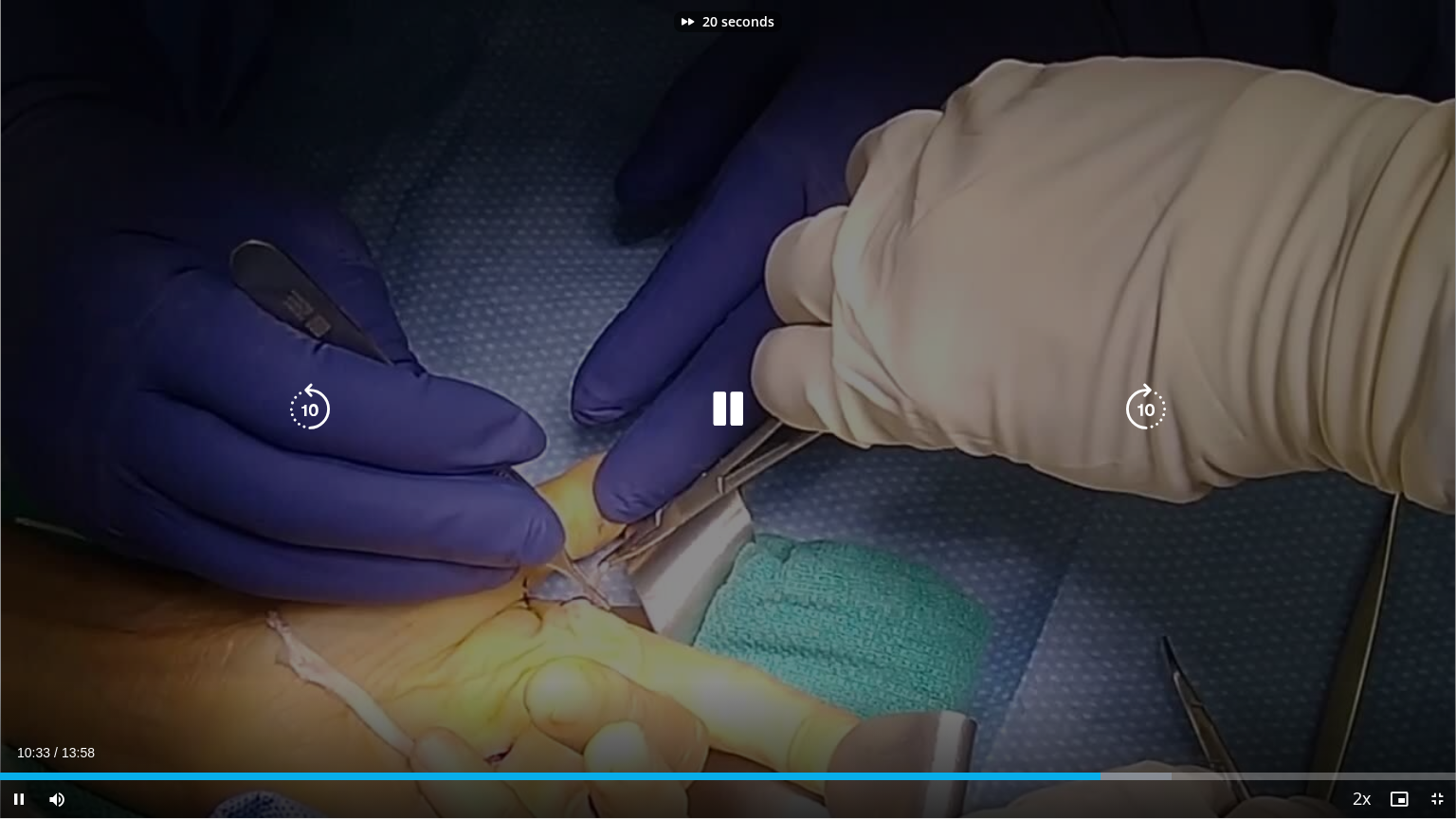 click at bounding box center [1146, 410] 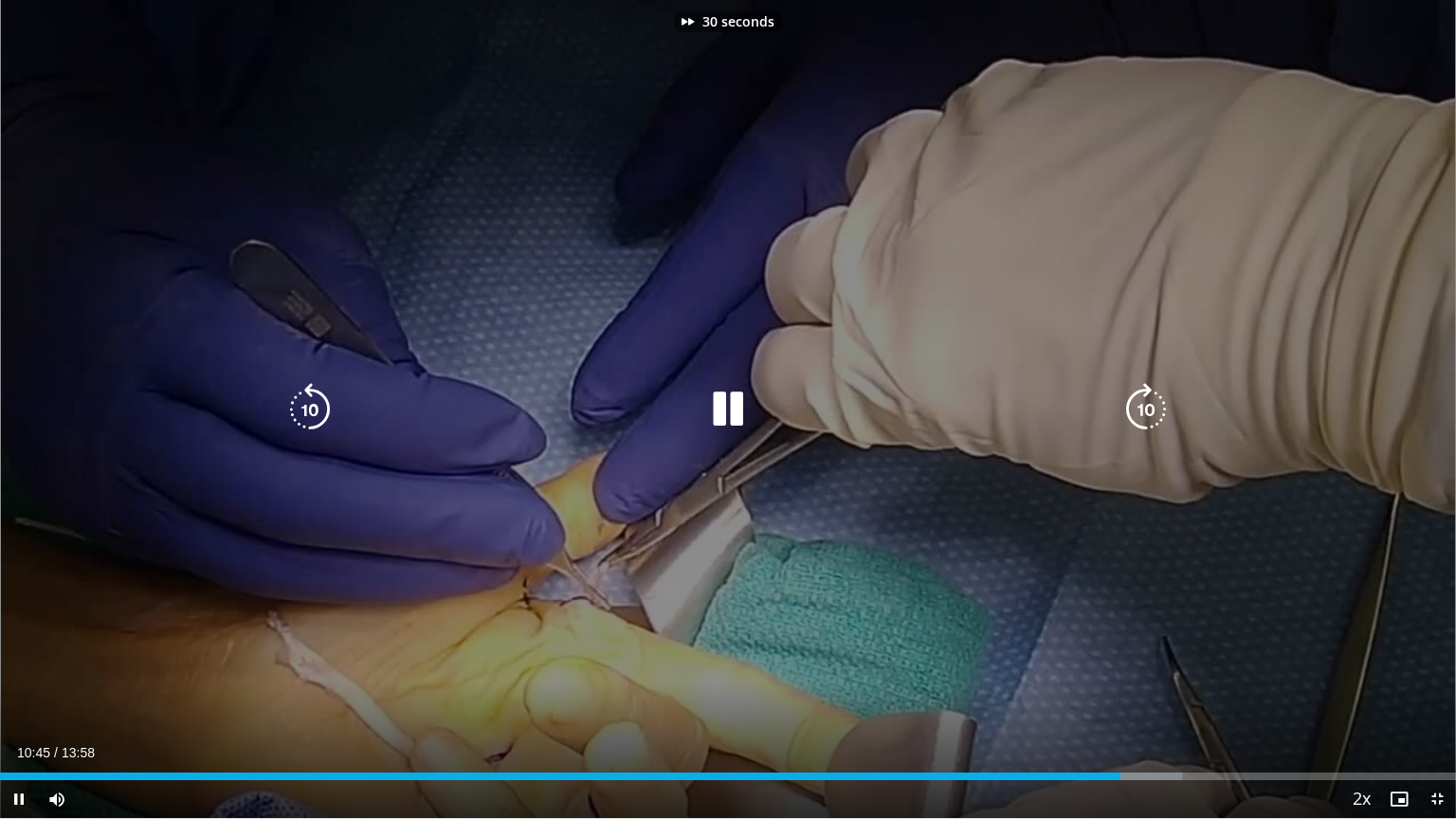 click at bounding box center (1146, 410) 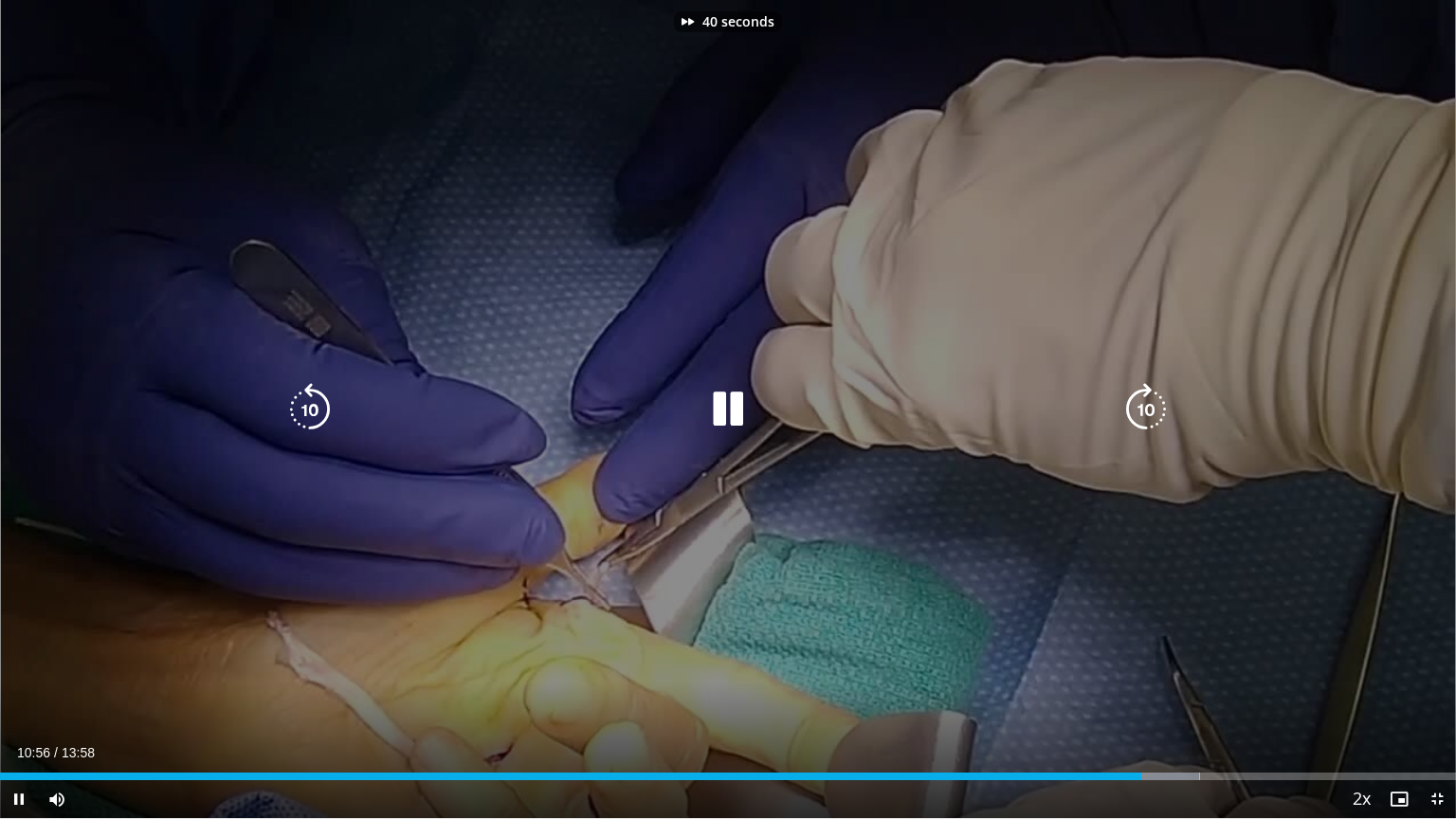 click at bounding box center [1146, 410] 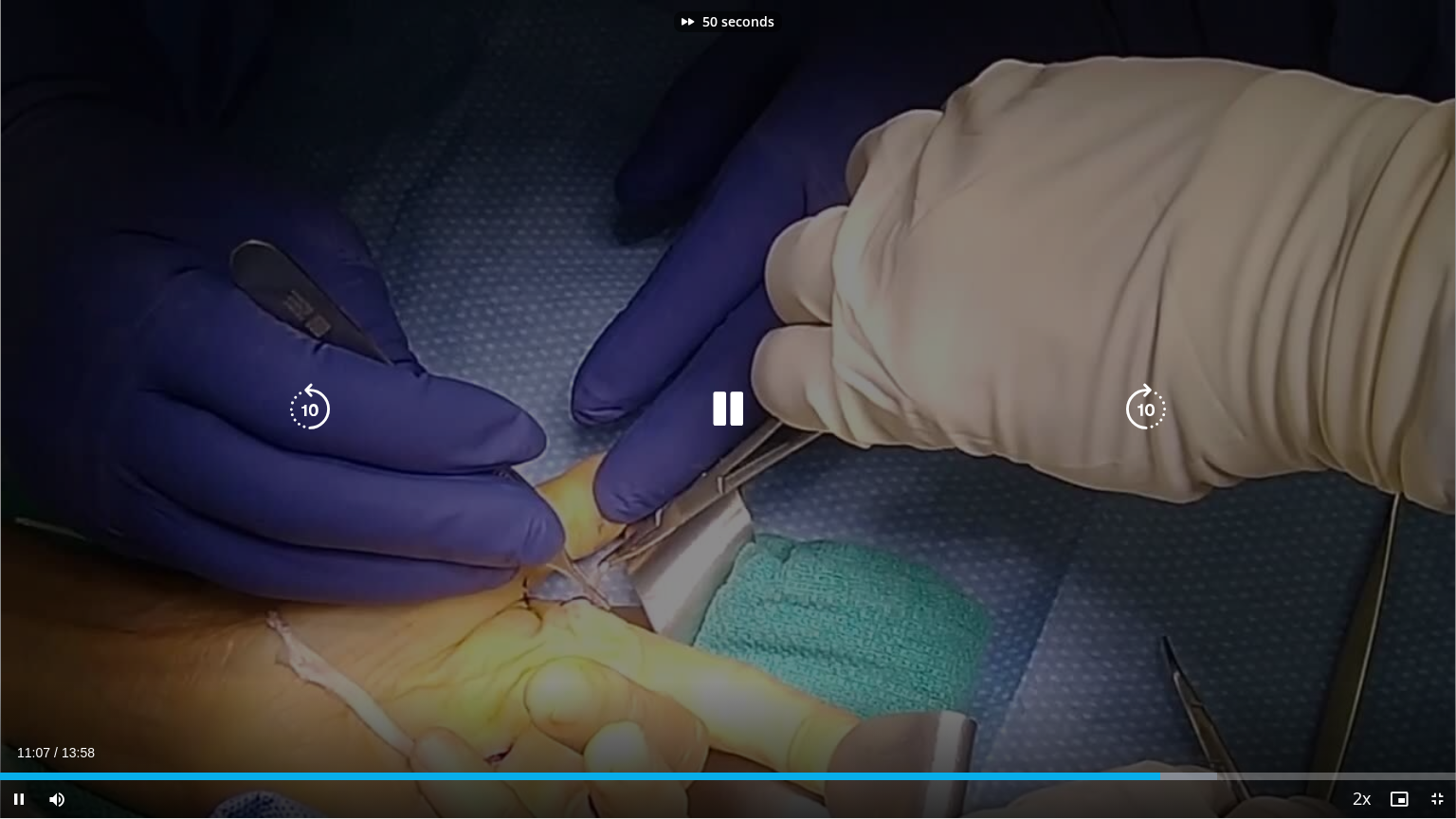 click at bounding box center [1146, 410] 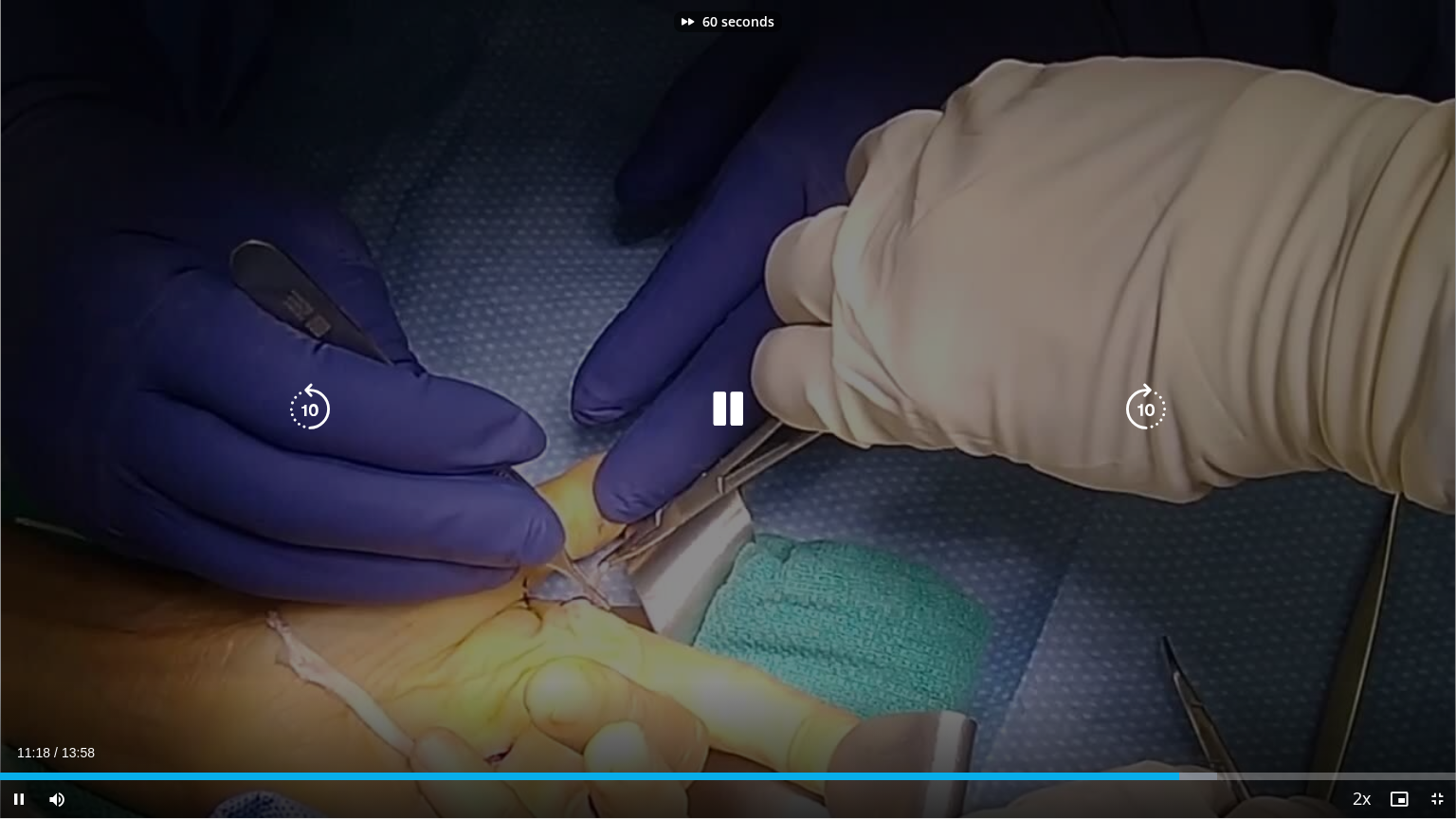 click at bounding box center [1146, 410] 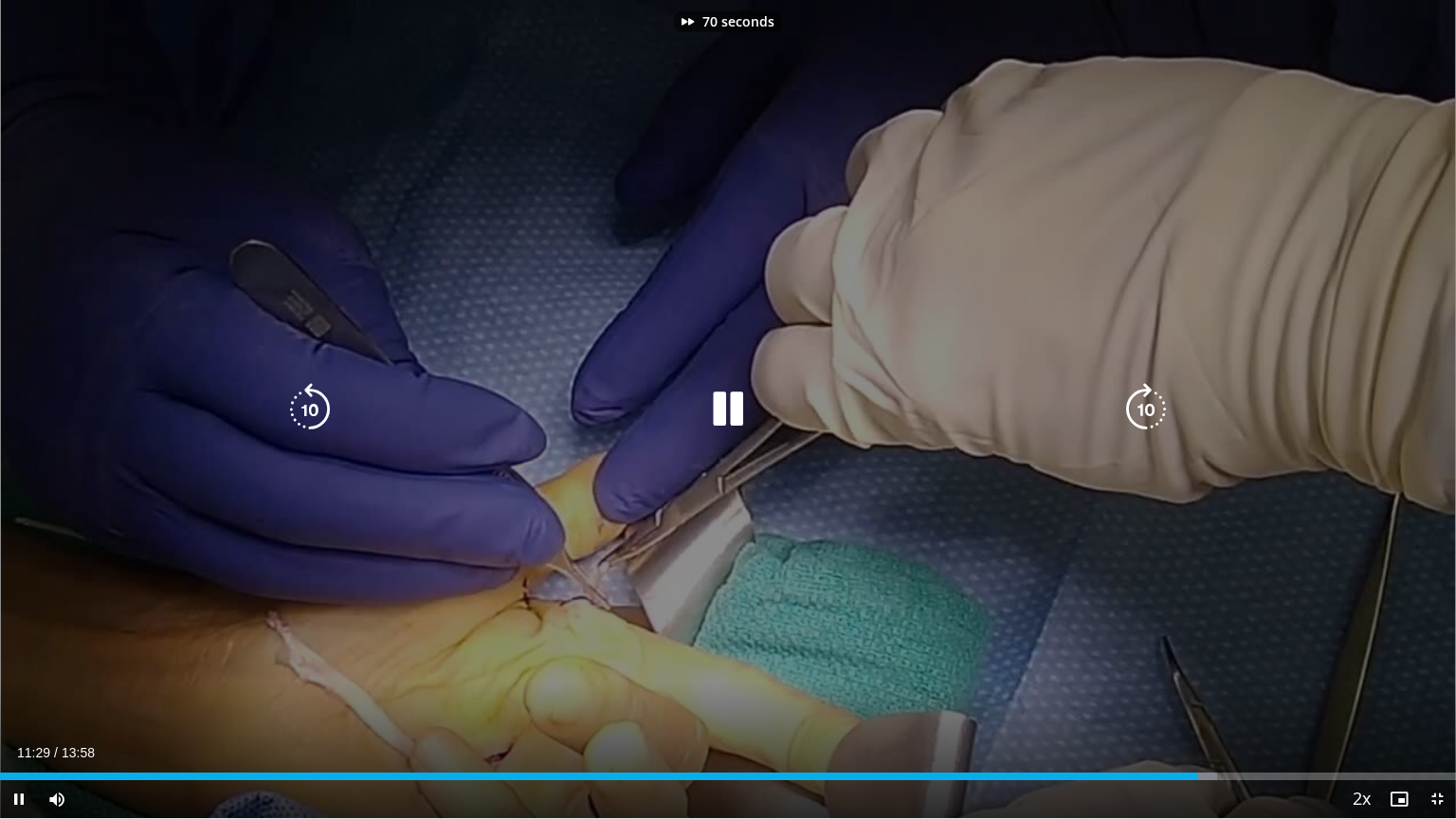 click at bounding box center [1146, 410] 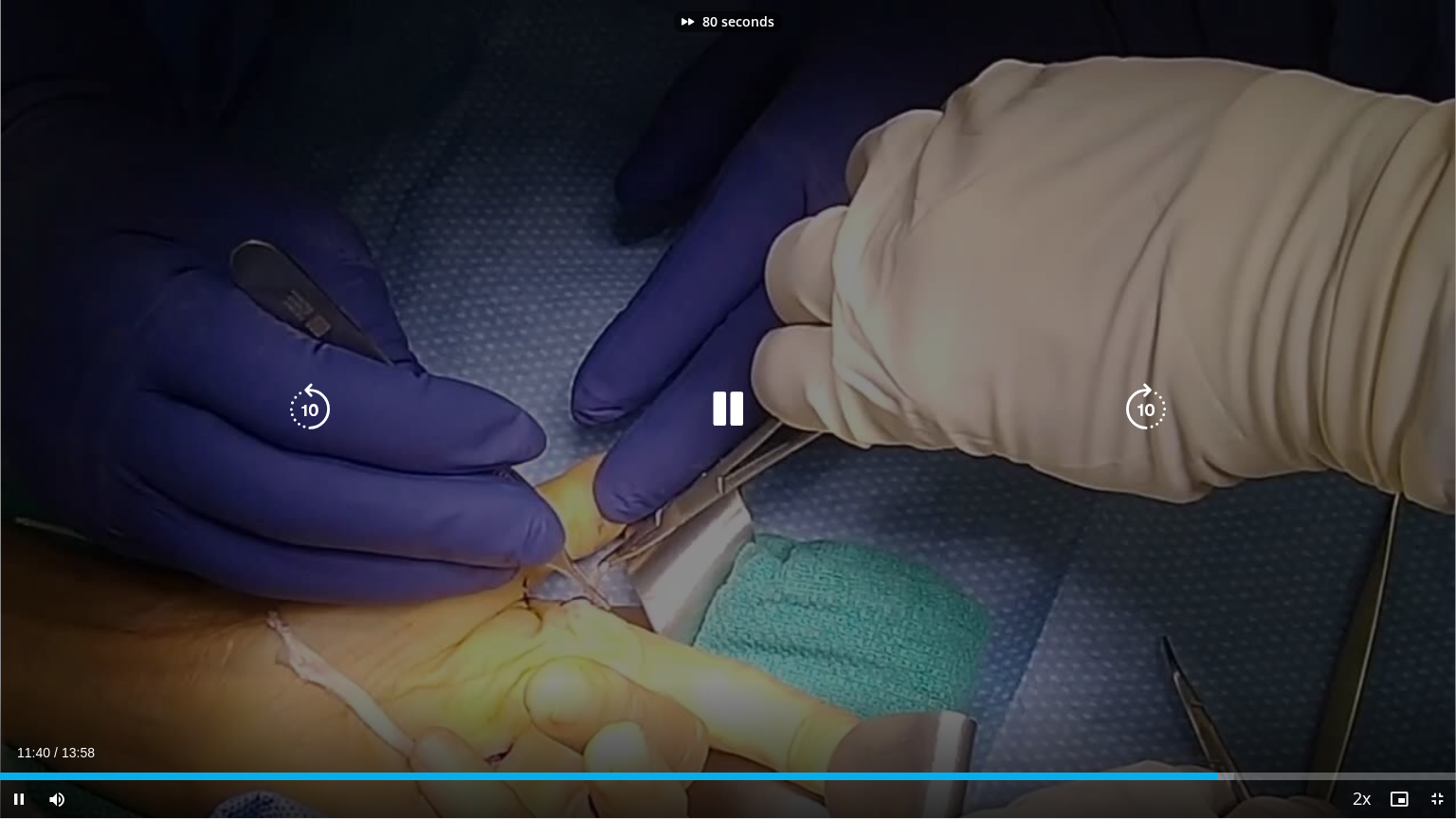 click at bounding box center (1146, 410) 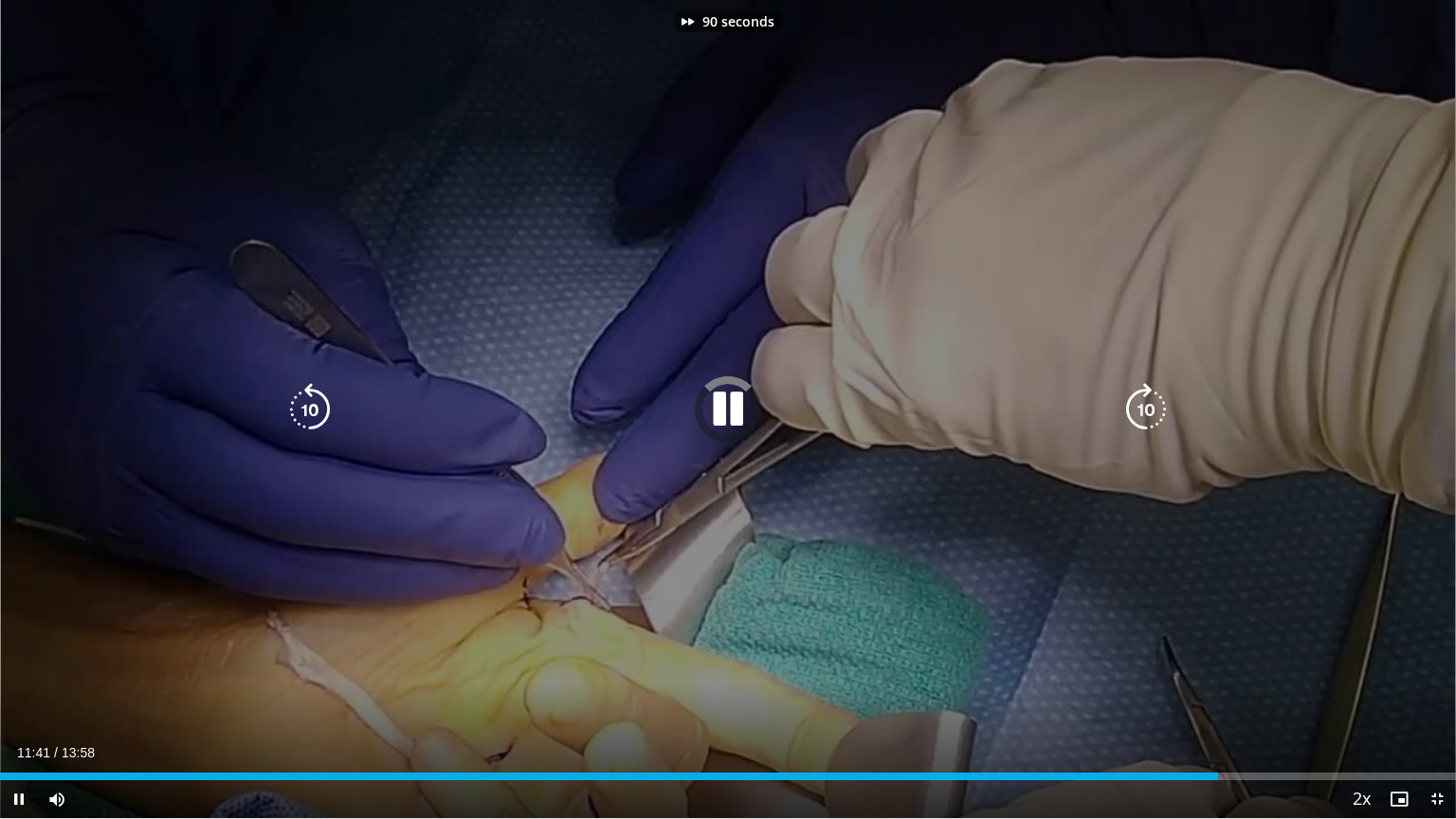 click at bounding box center [1146, 410] 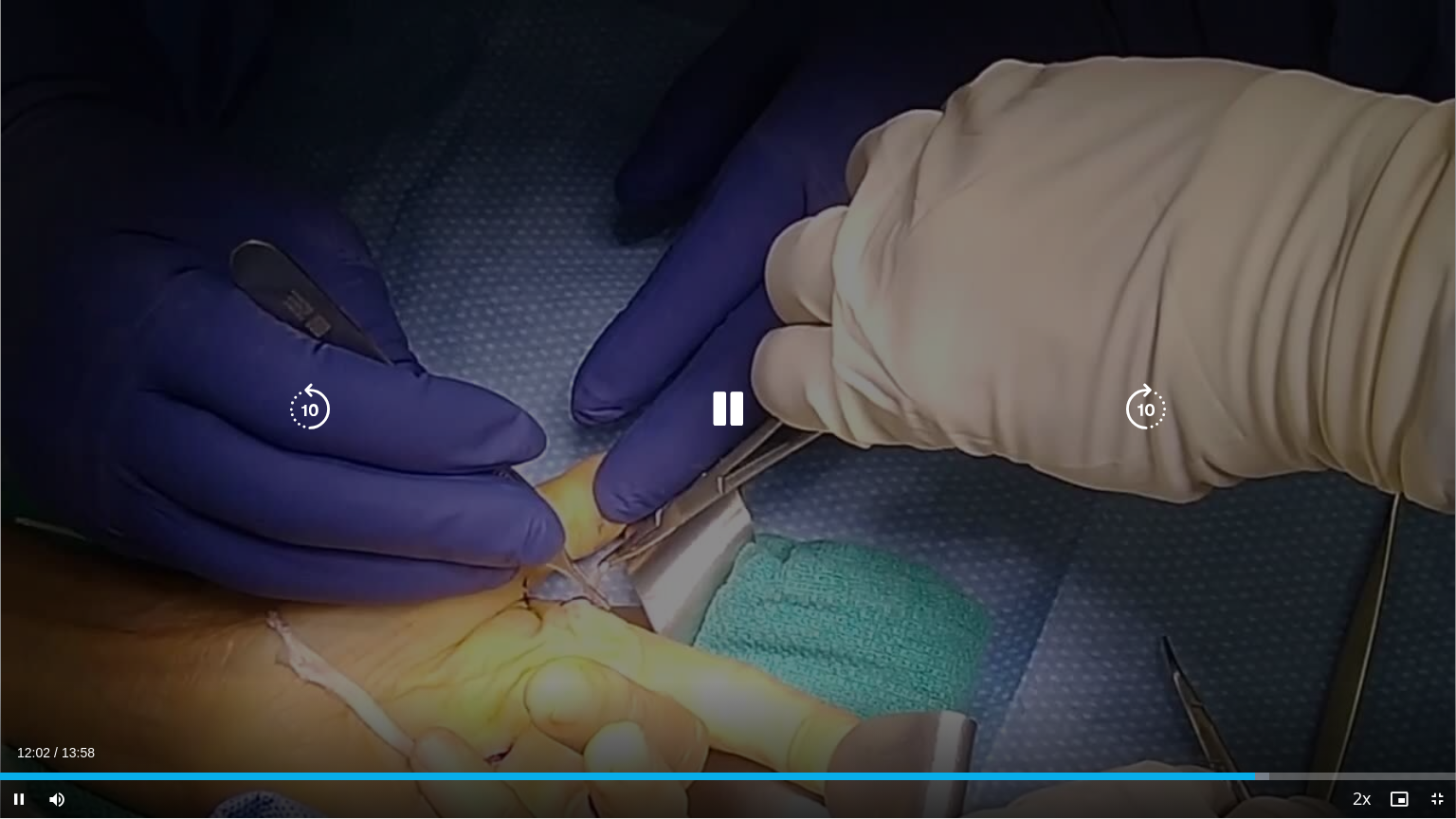 click at bounding box center [1146, 410] 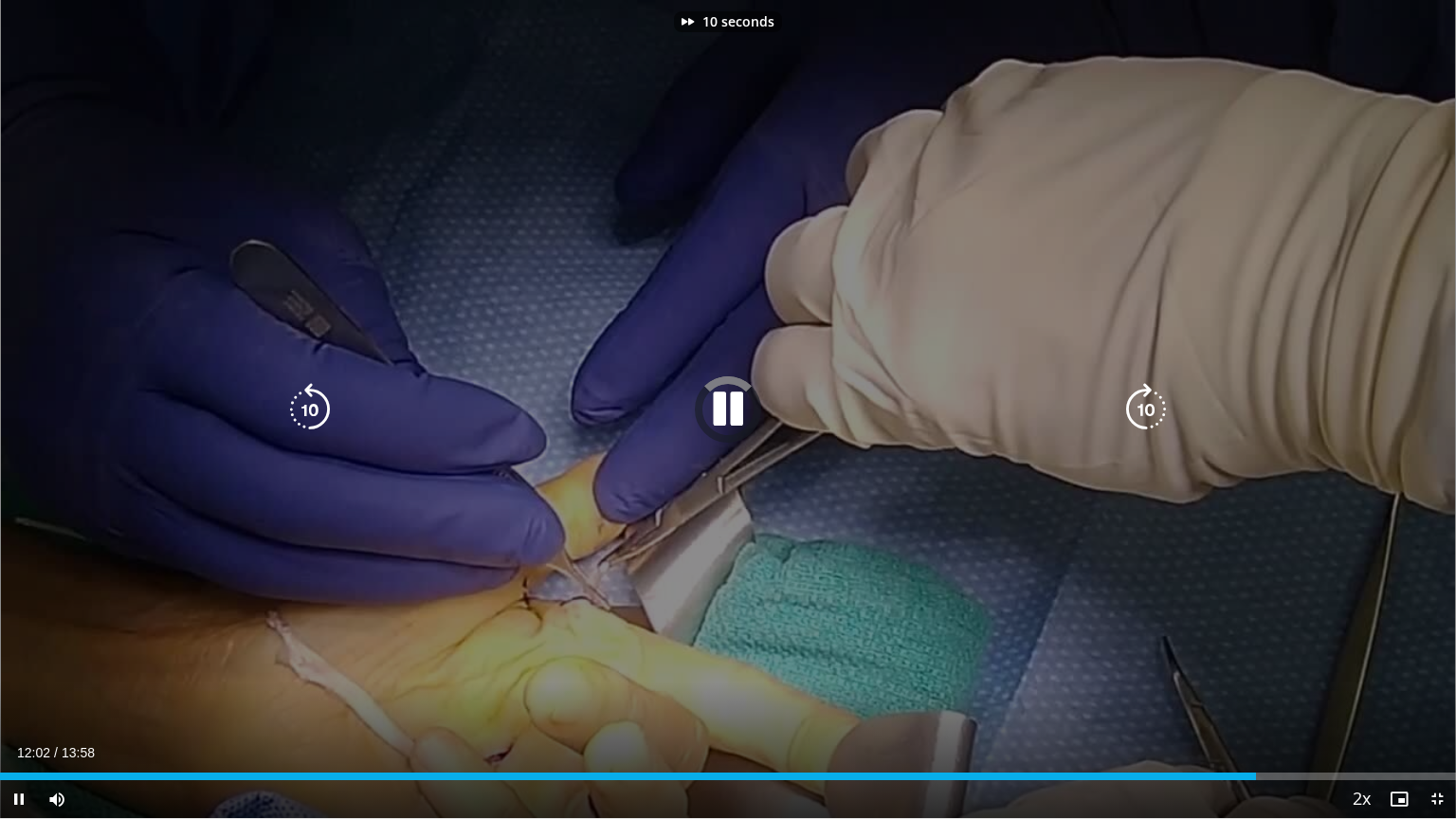 click at bounding box center (1146, 410) 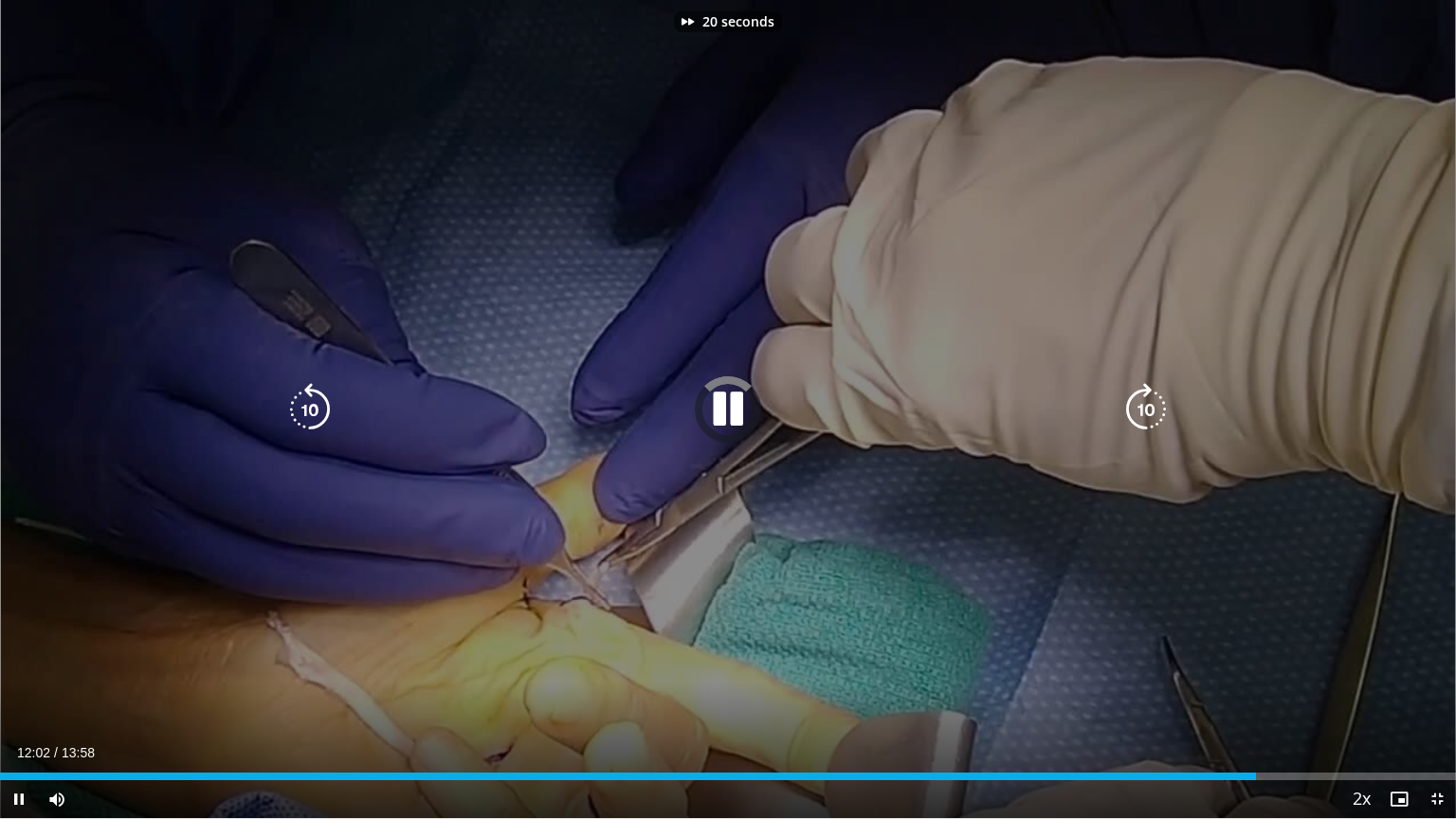 click at bounding box center (1146, 410) 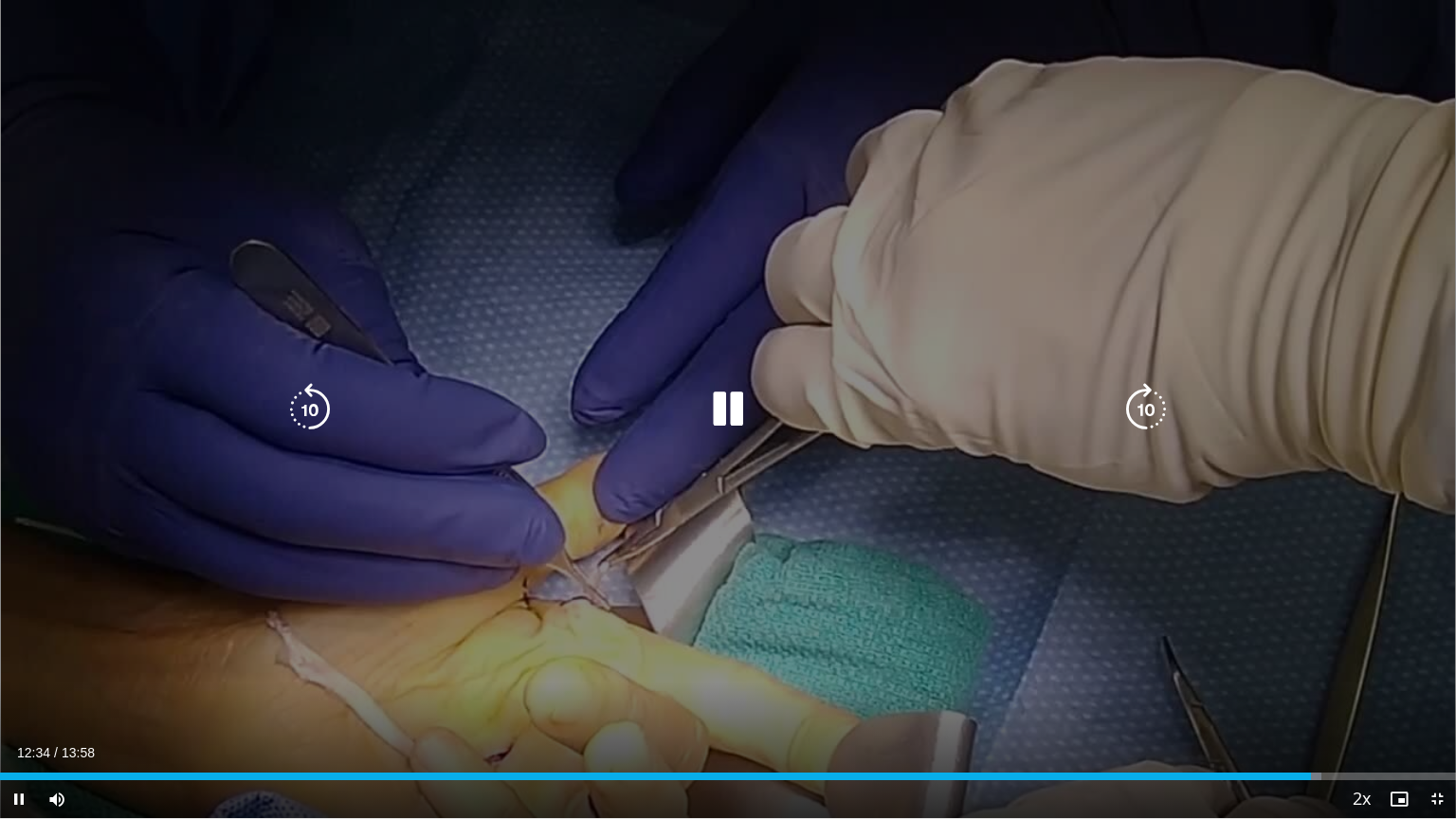 click at bounding box center [1146, 410] 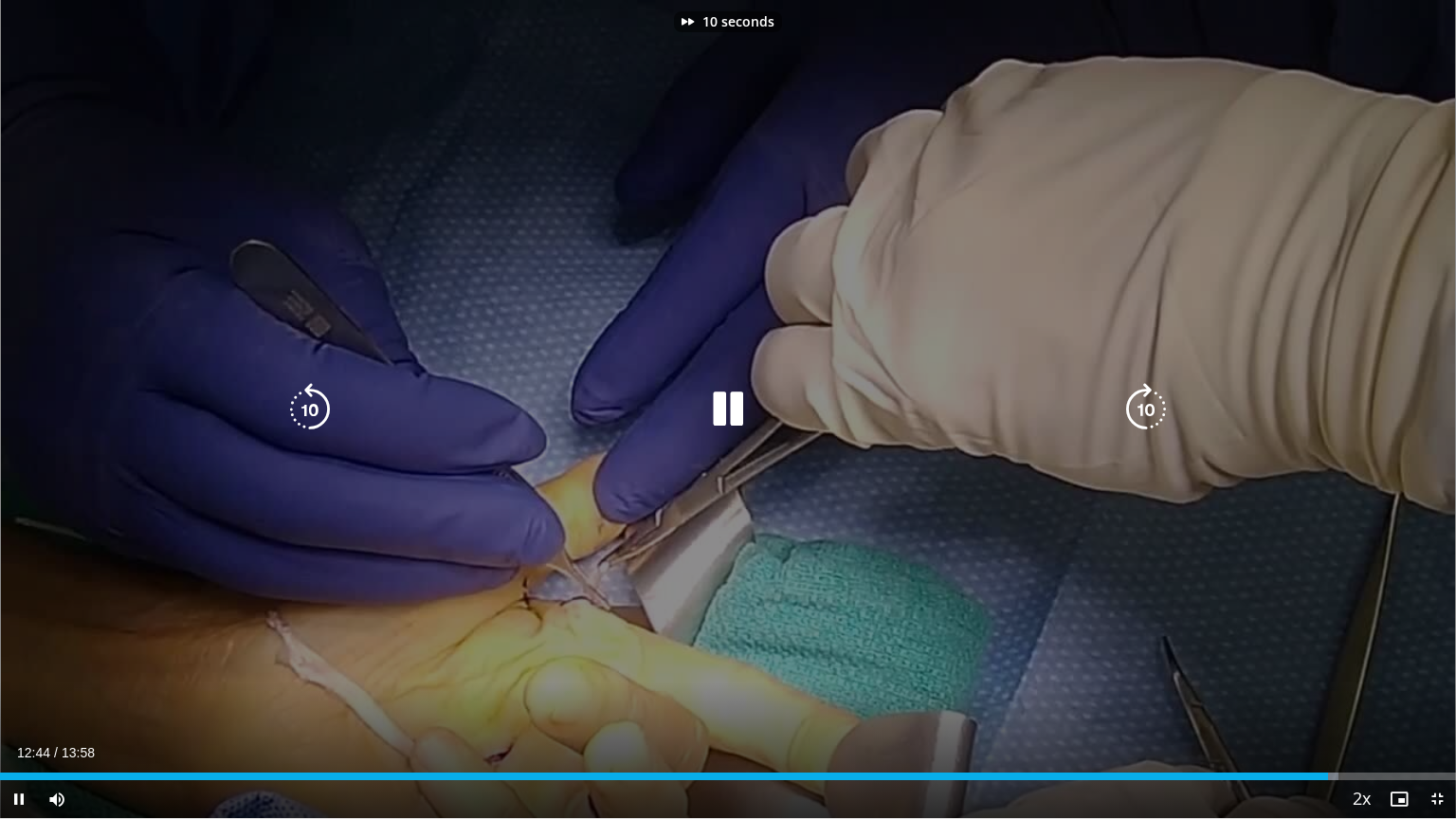 click at bounding box center [1146, 410] 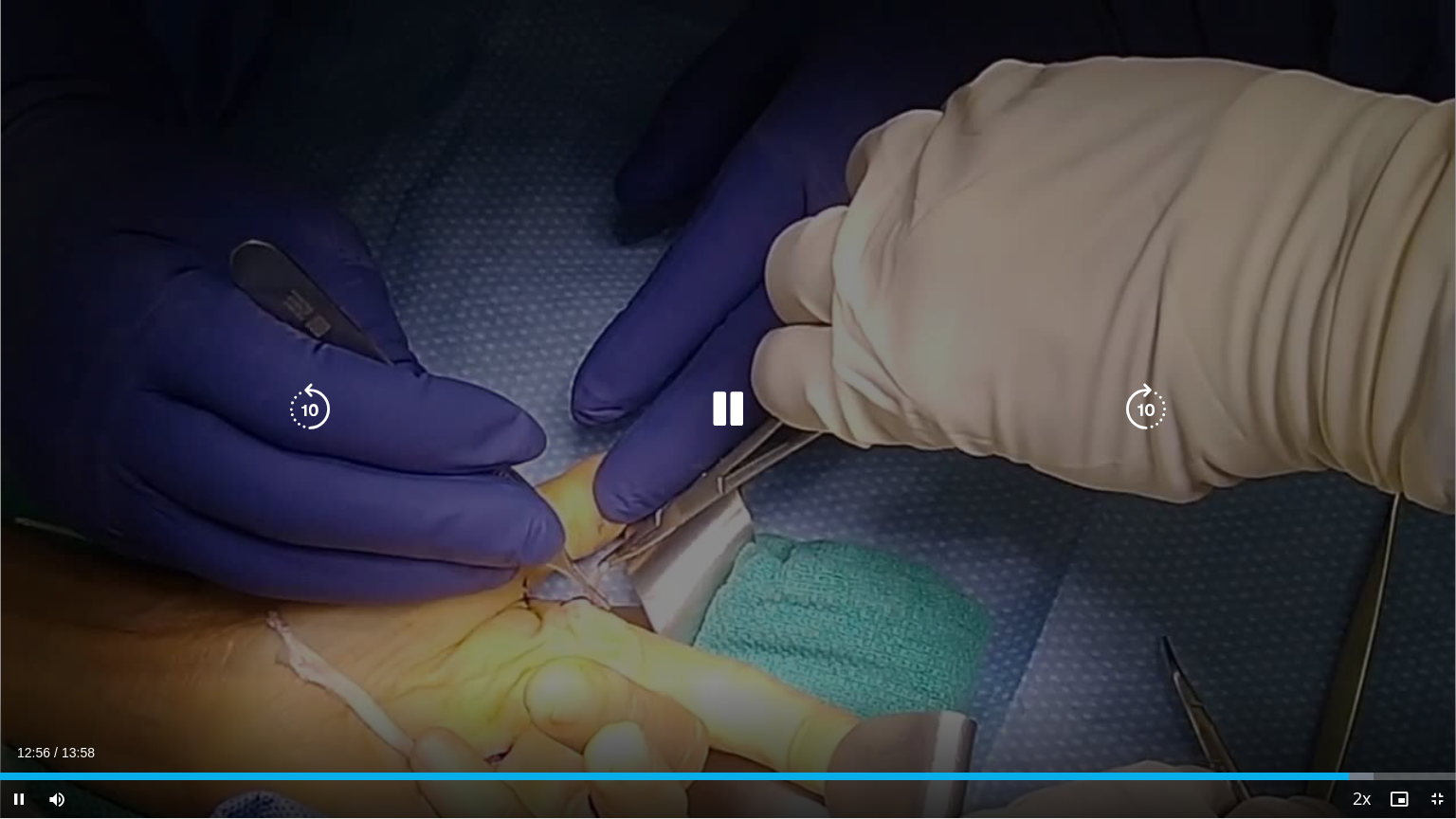 click at bounding box center (1146, 410) 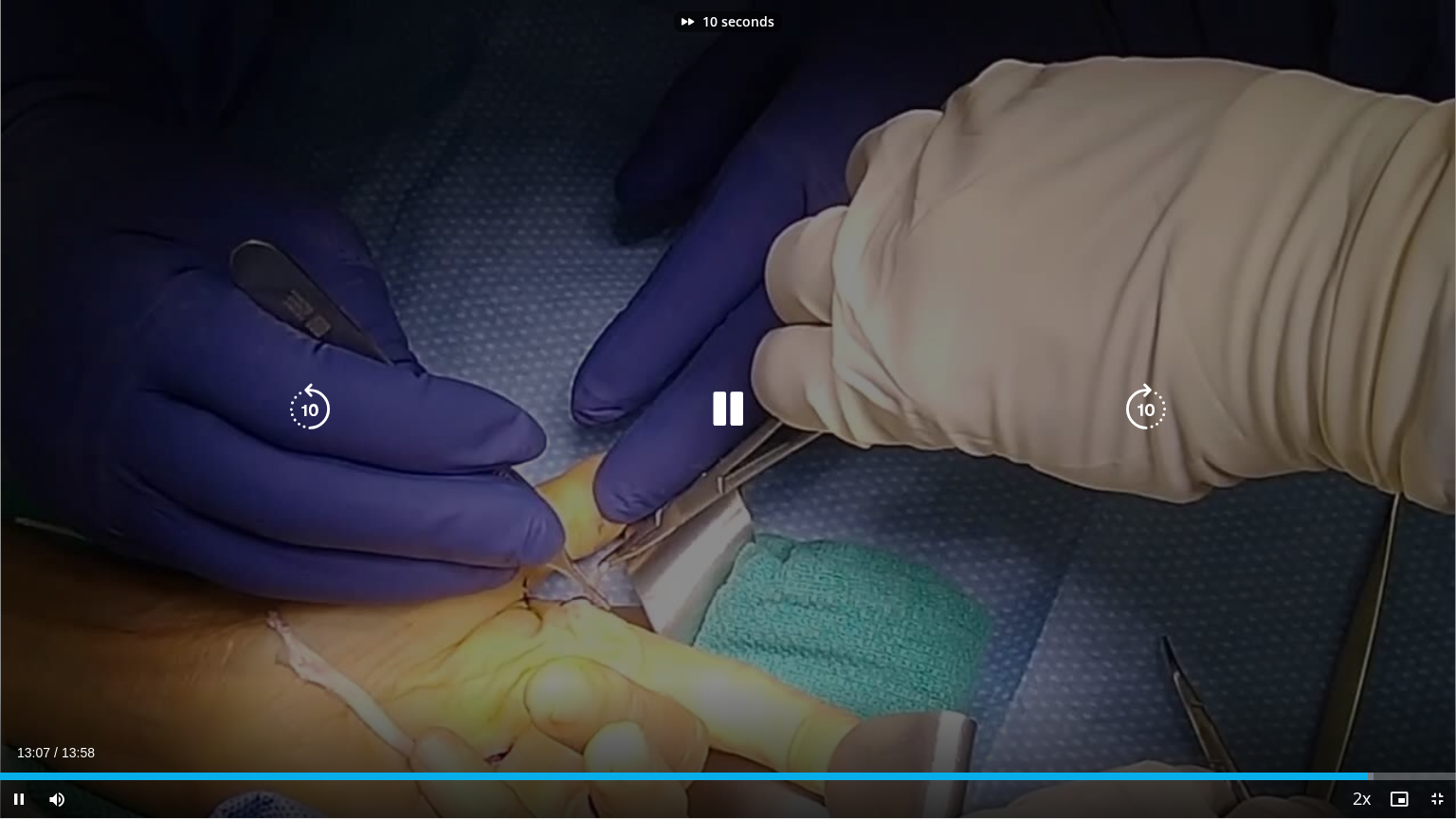 click at bounding box center [1146, 410] 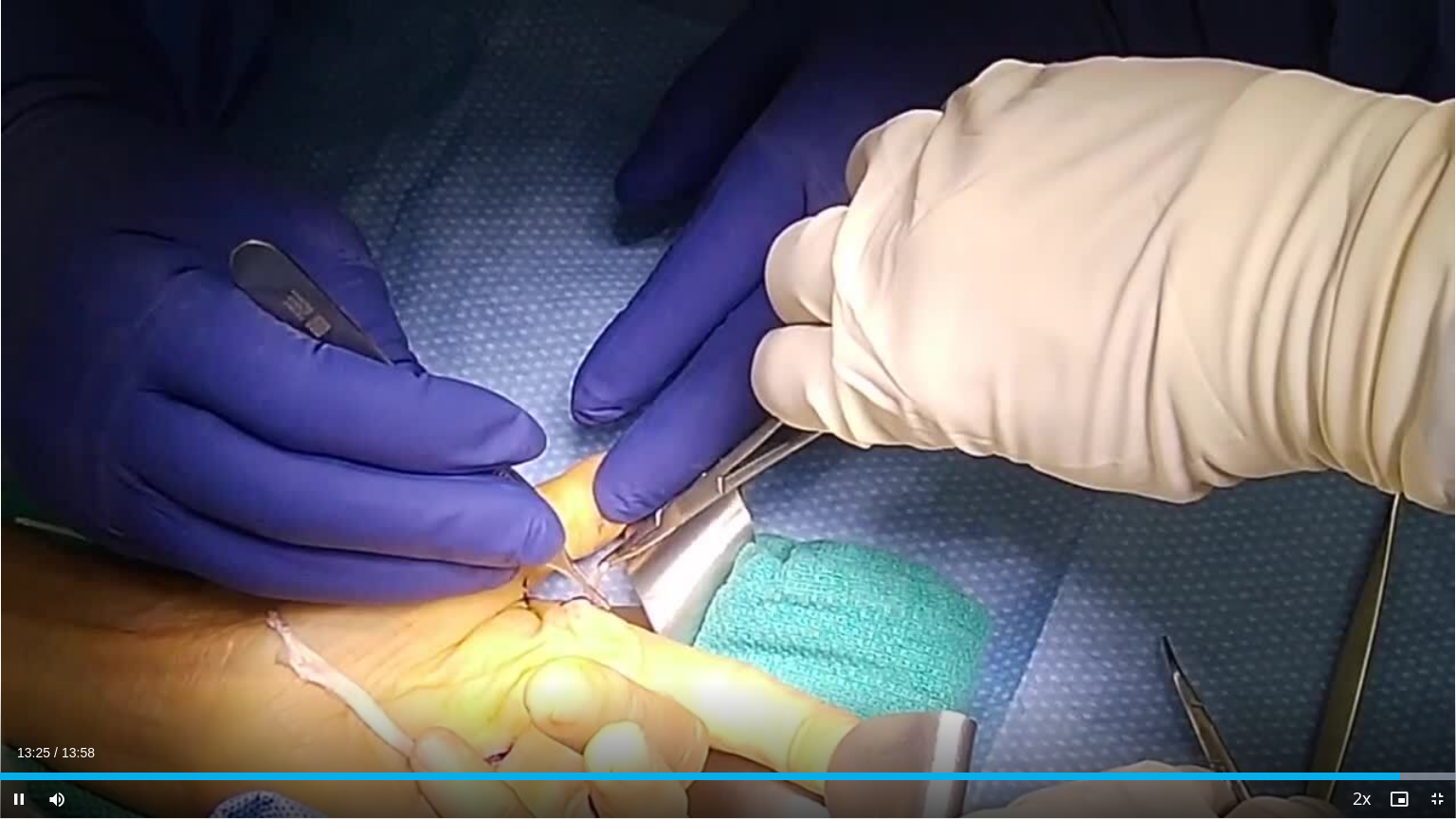 type 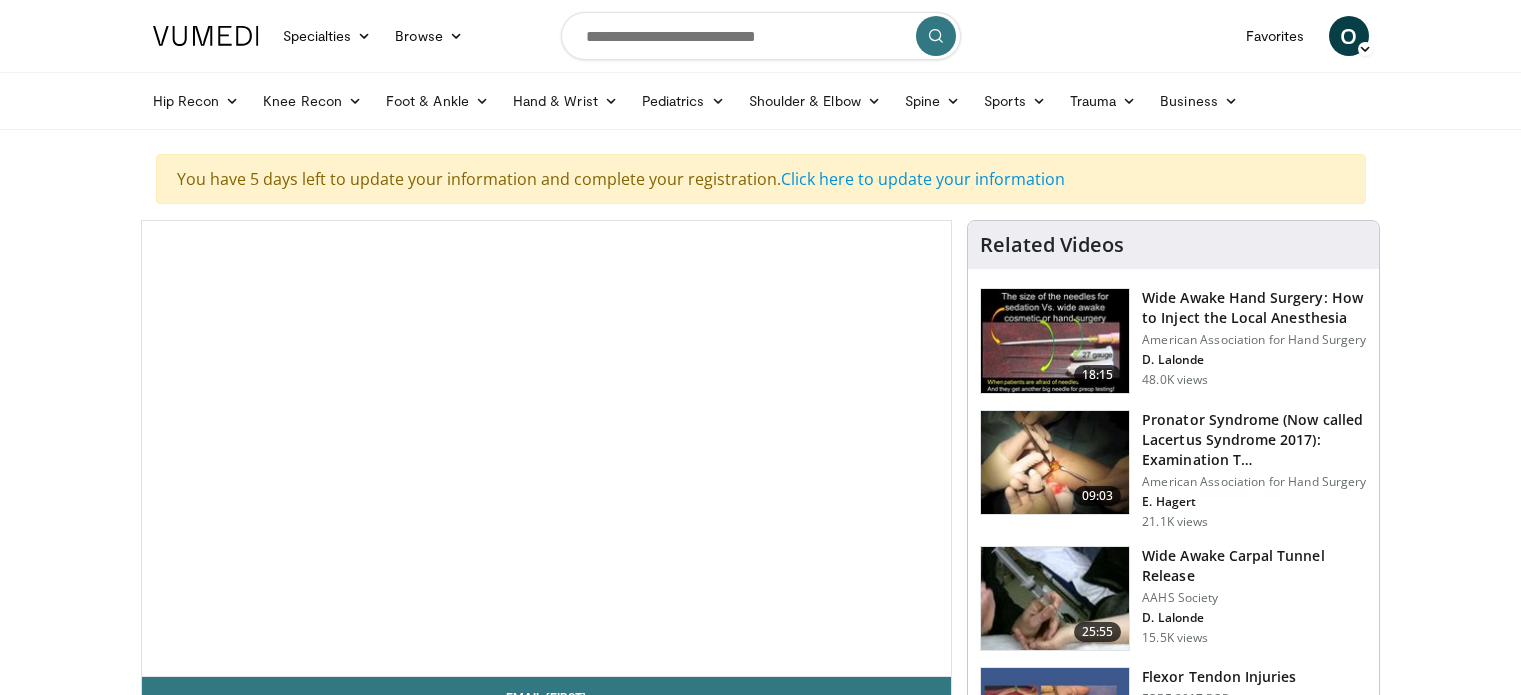scroll, scrollTop: 0, scrollLeft: 0, axis: both 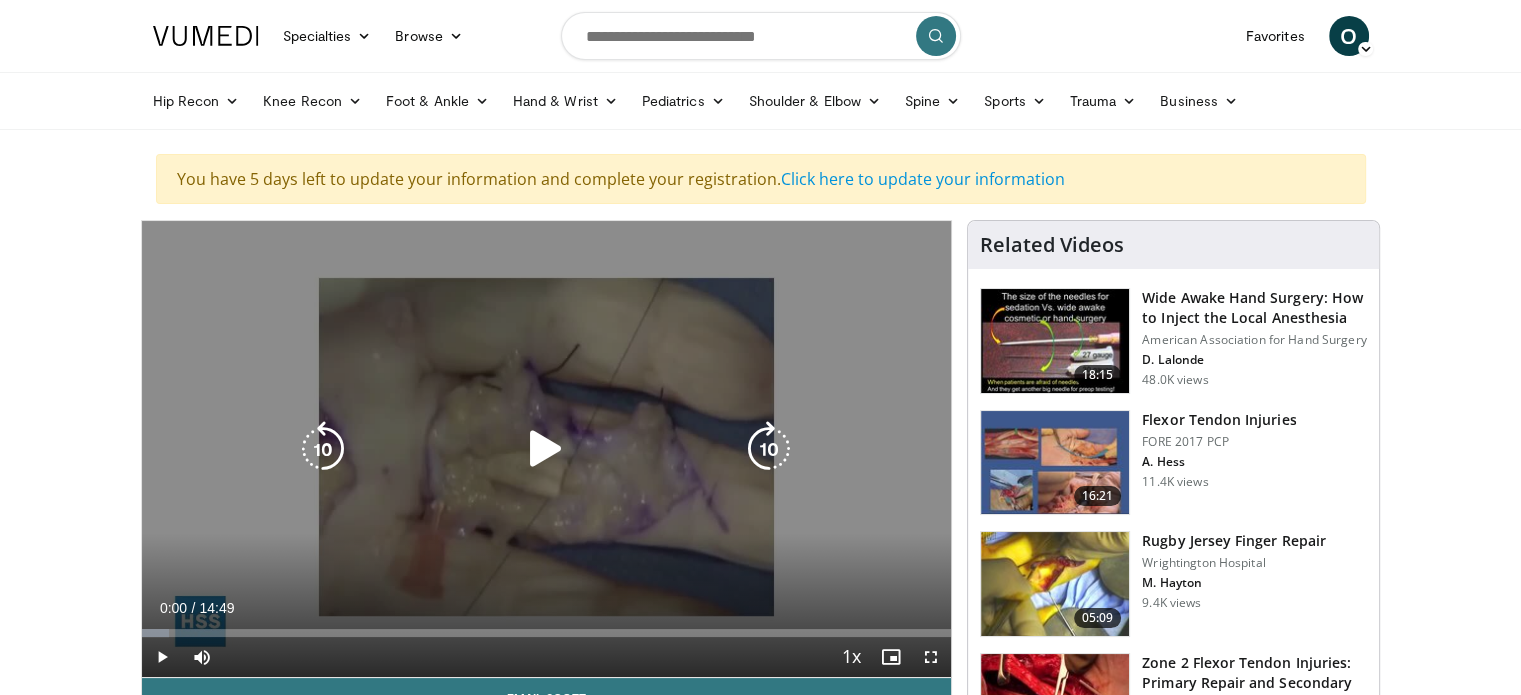 click at bounding box center [546, 449] 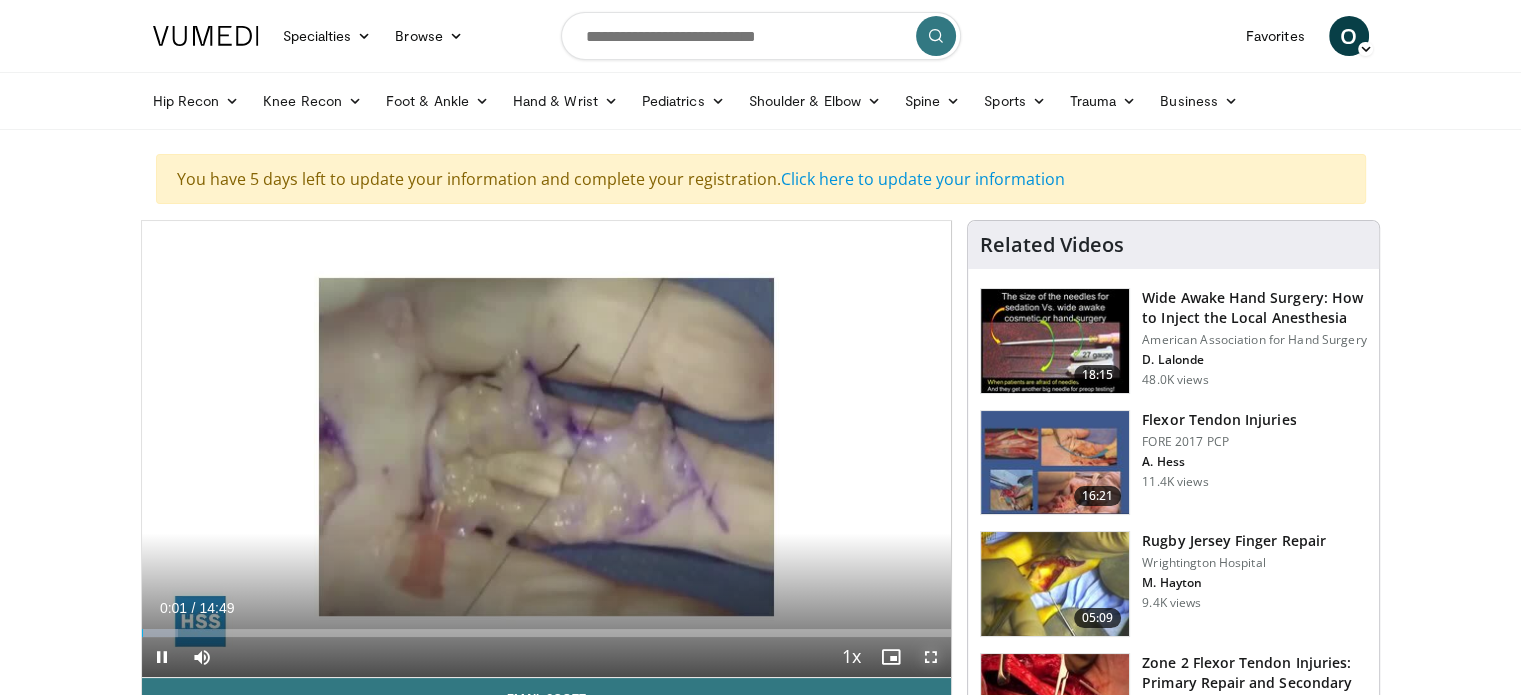 click at bounding box center (931, 657) 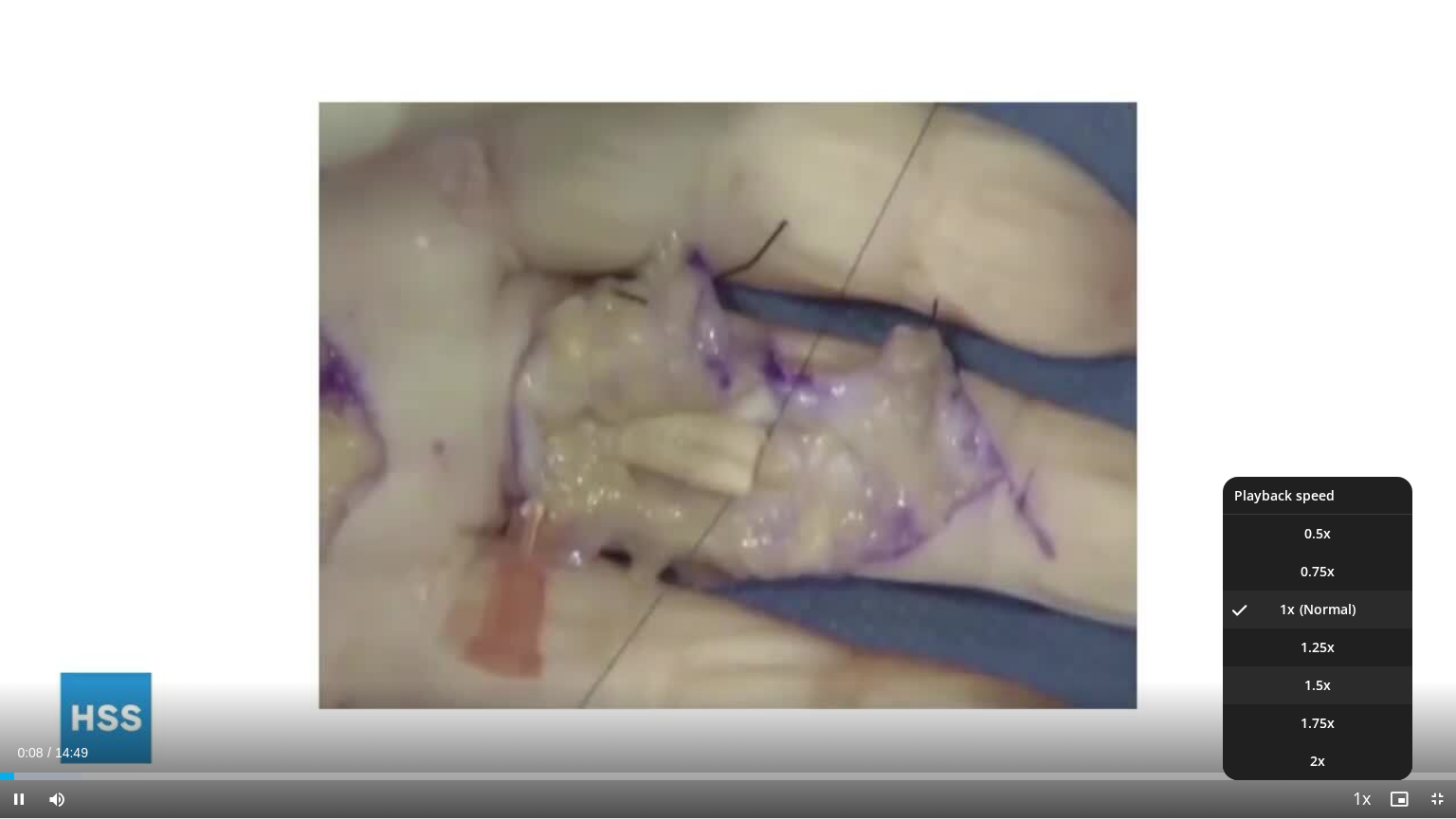 click on "1.5x" at bounding box center [1318, 685] 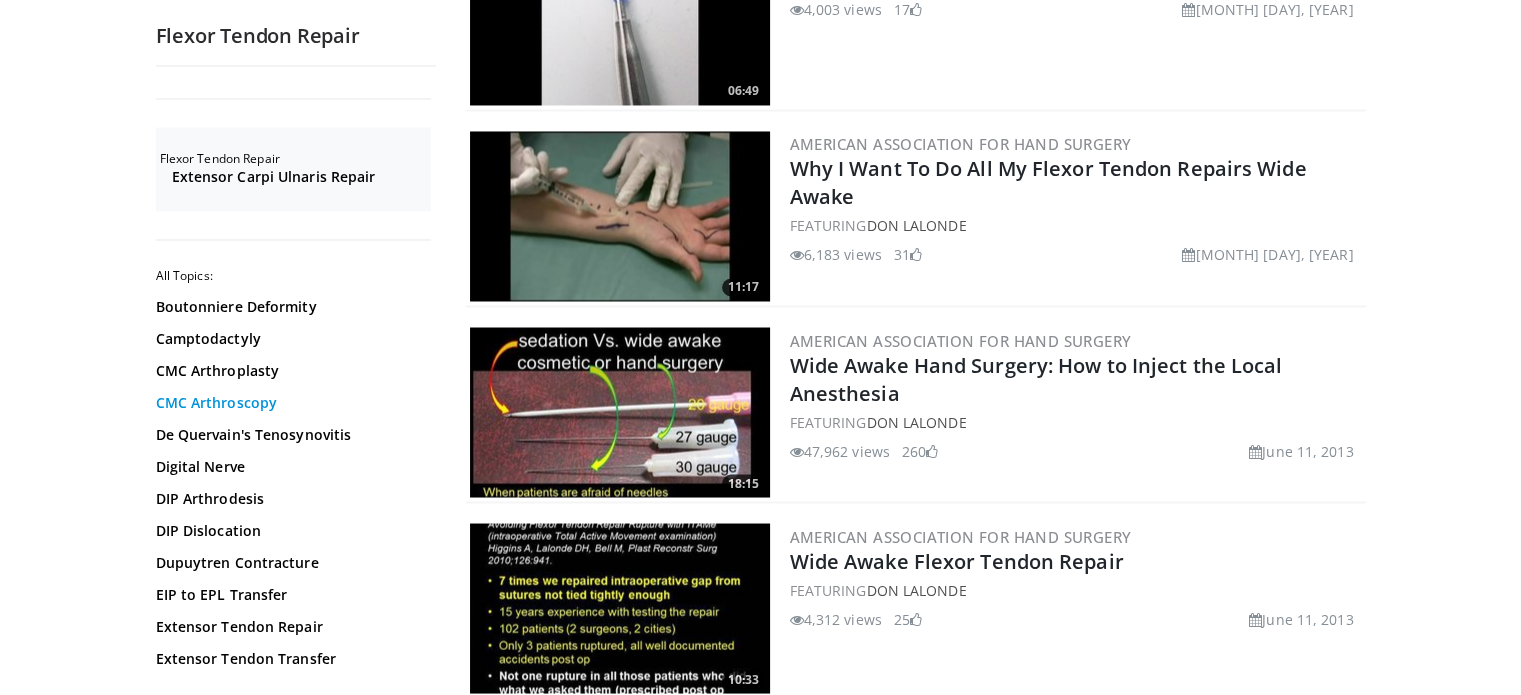 scroll, scrollTop: 3300, scrollLeft: 0, axis: vertical 